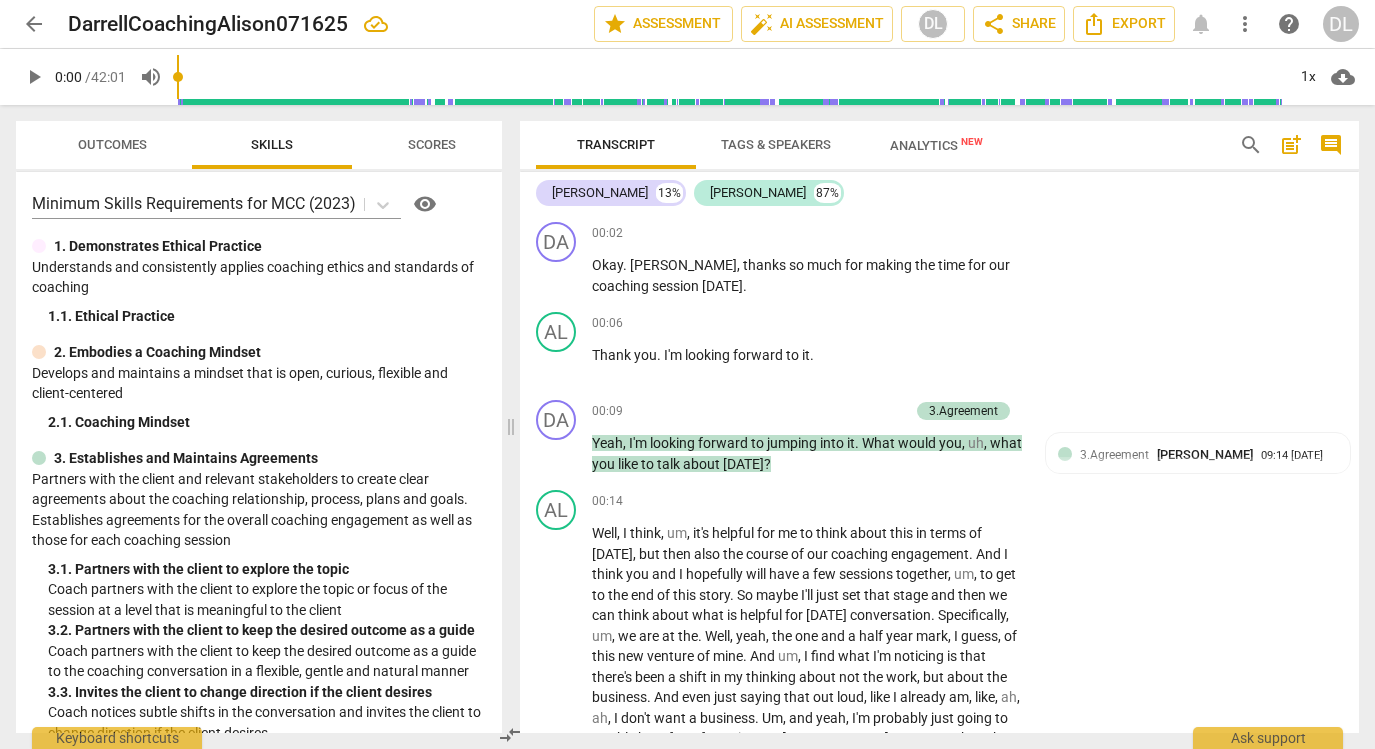 scroll, scrollTop: 0, scrollLeft: 0, axis: both 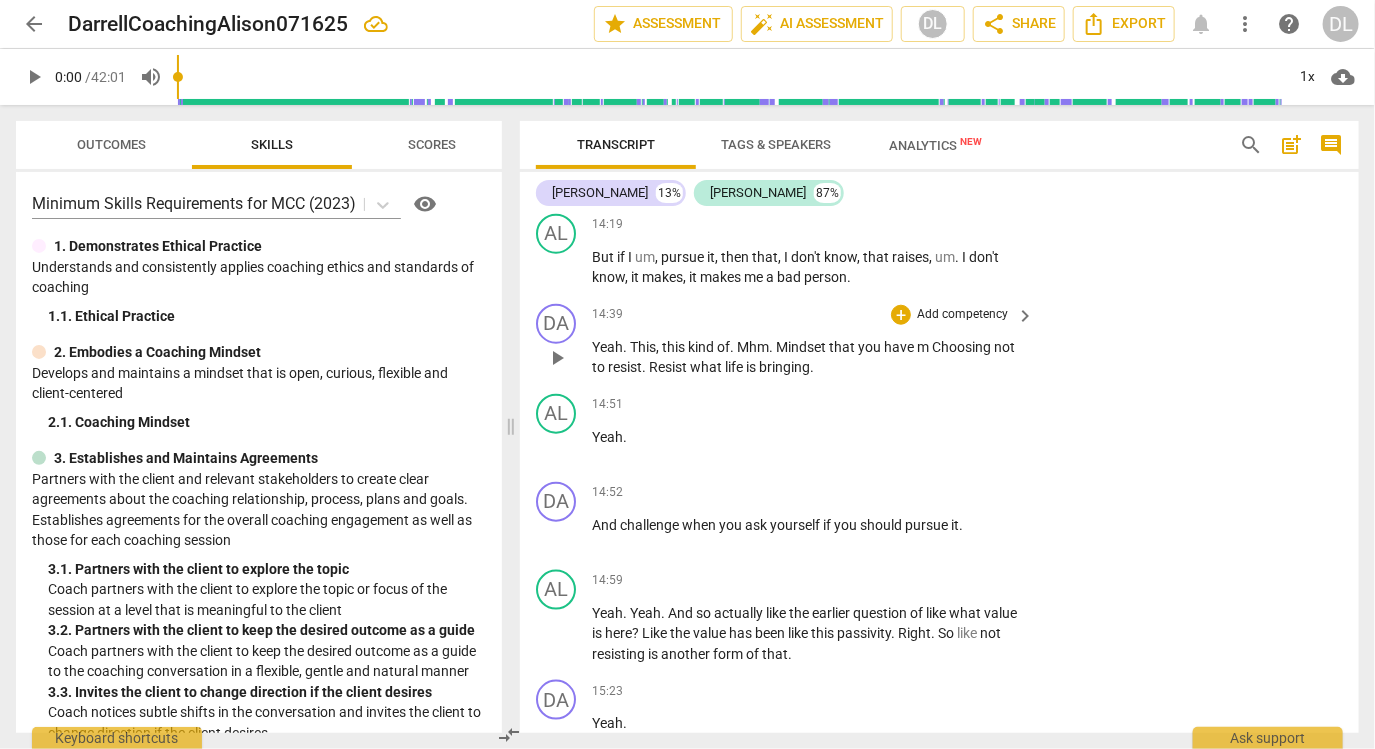 click on "not" at bounding box center [1004, 347] 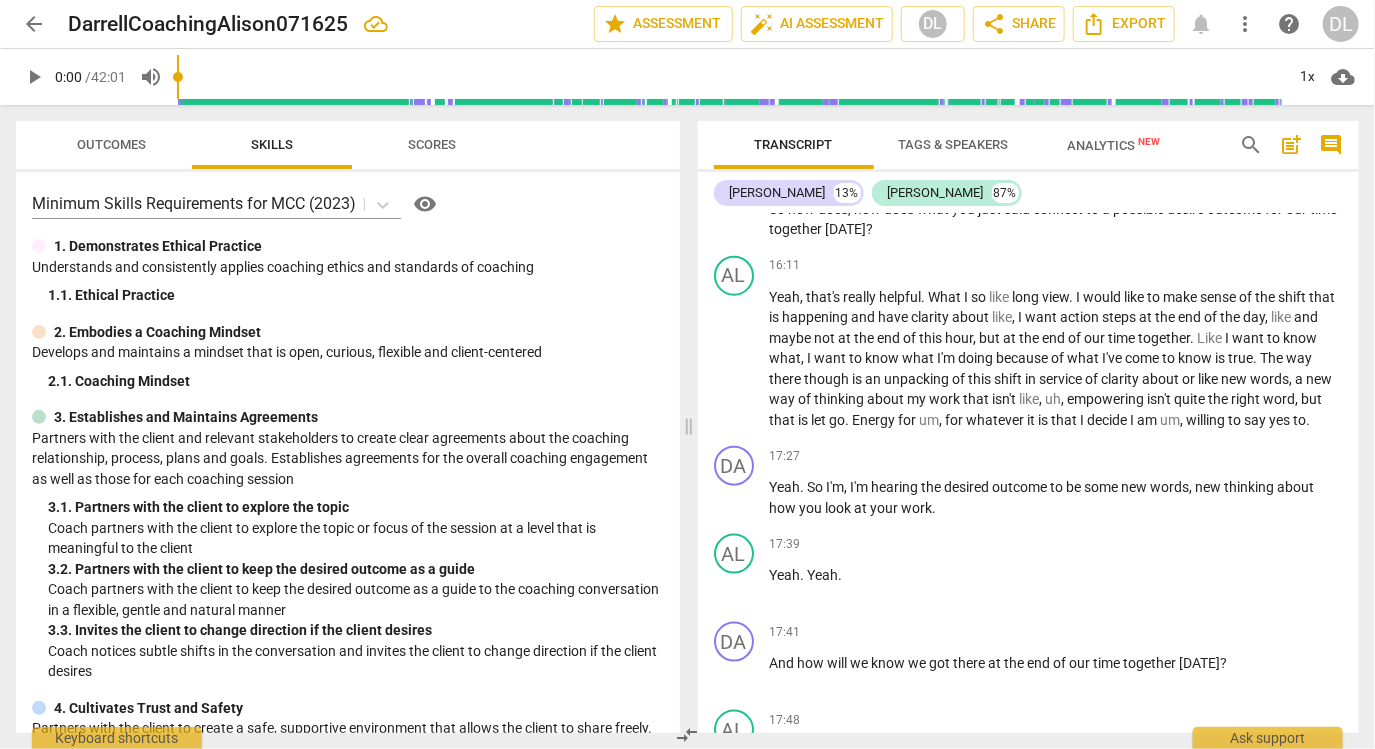 scroll, scrollTop: 3148, scrollLeft: 0, axis: vertical 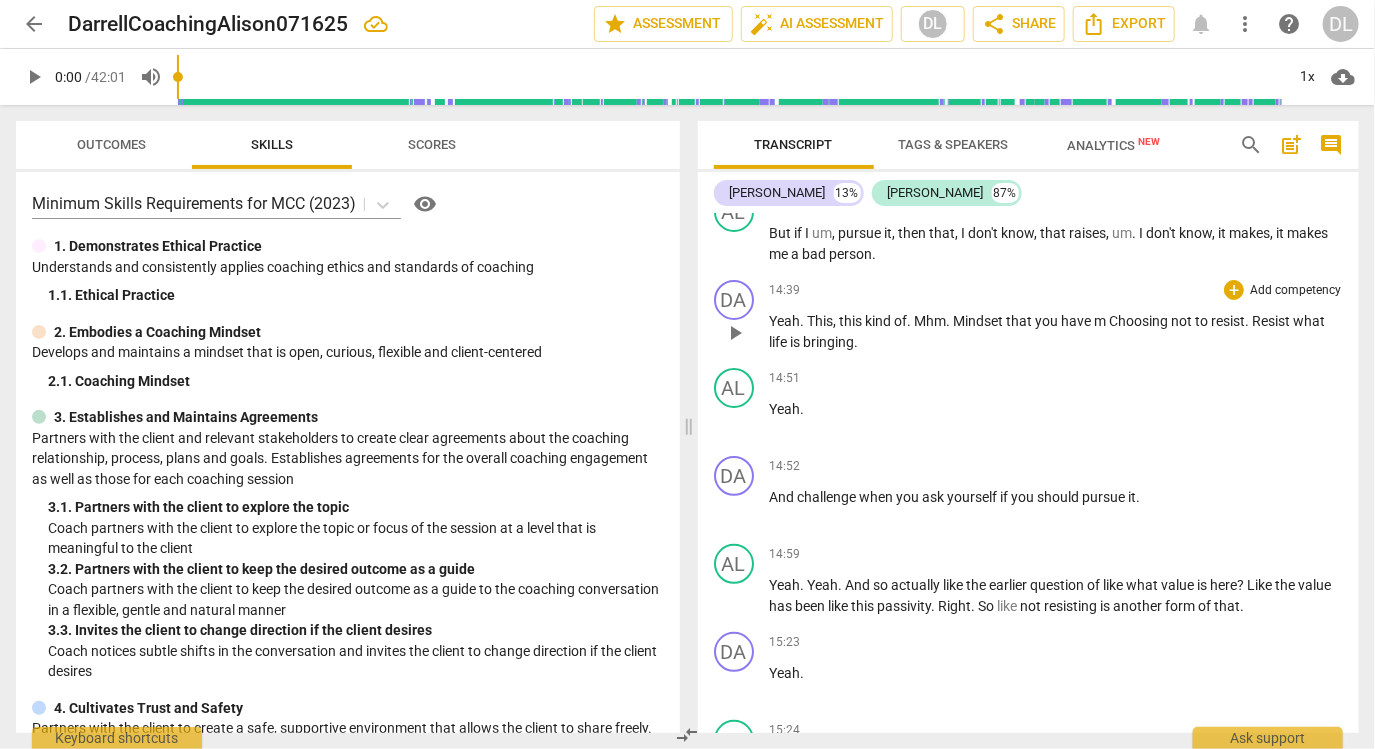 click on "Add competency" at bounding box center (1295, 291) 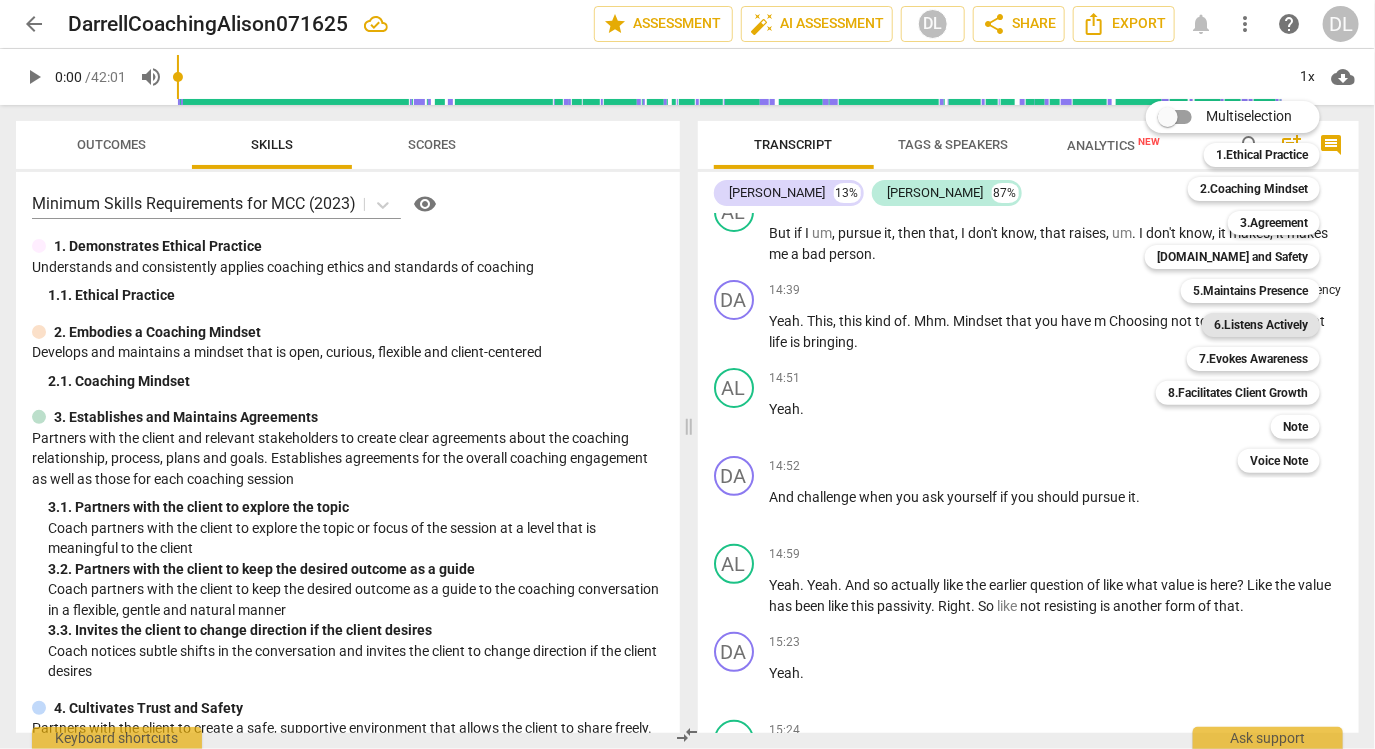 click on "6.Listens Actively" at bounding box center [1261, 325] 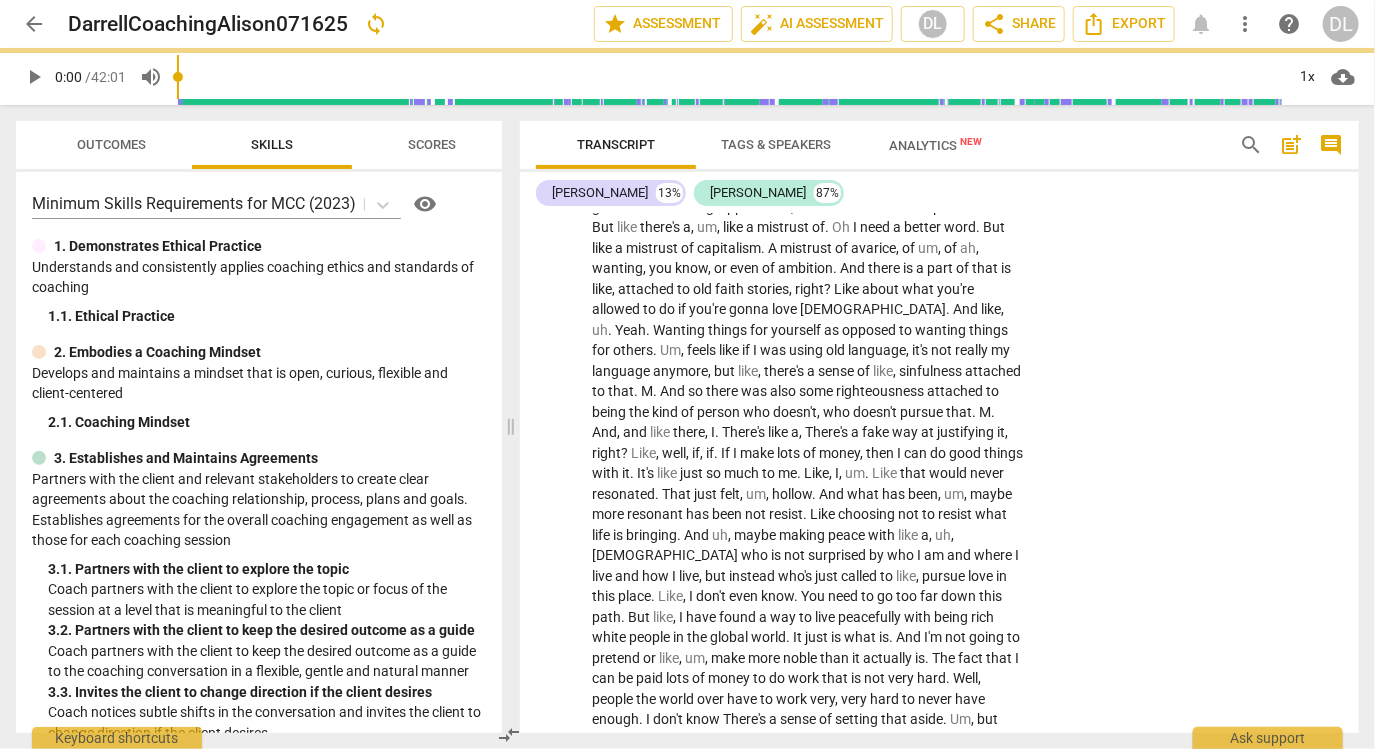 scroll, scrollTop: 3850, scrollLeft: 0, axis: vertical 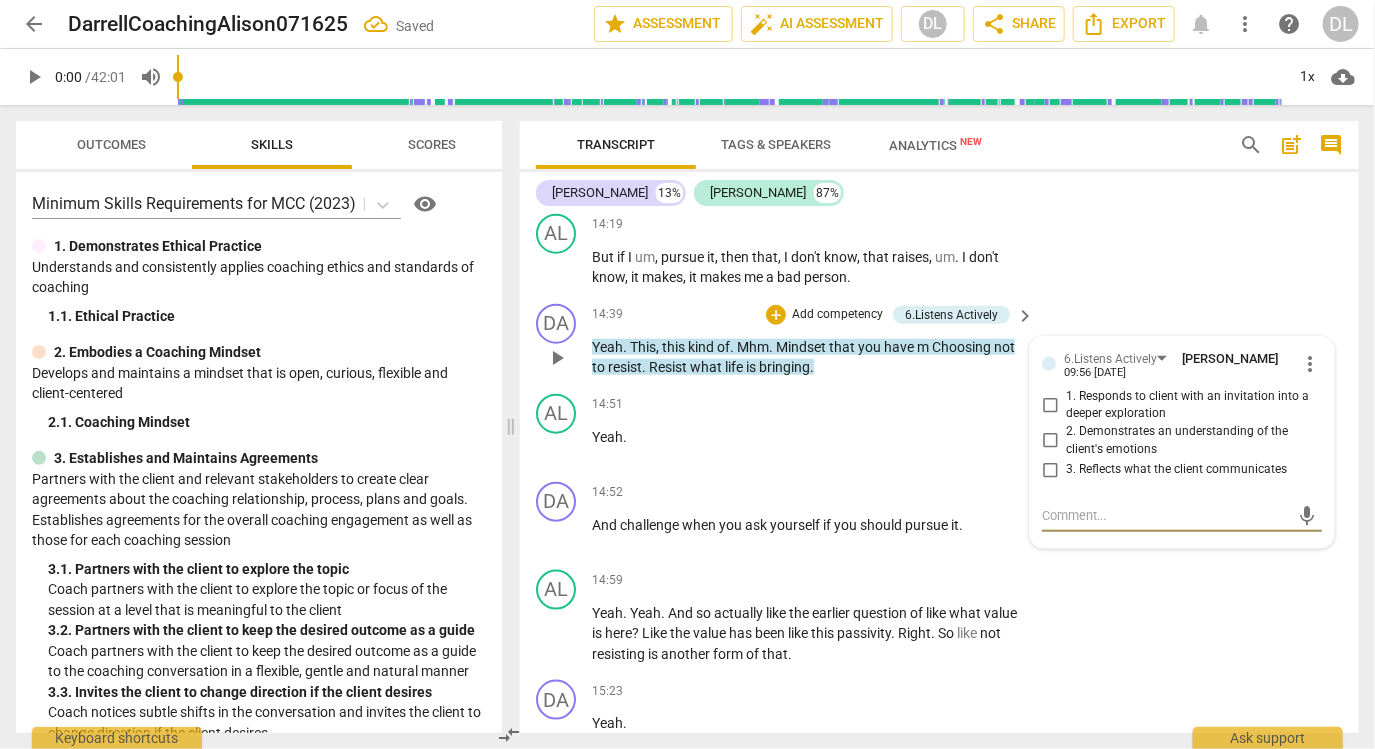 click on "3. Reflects what the client communicates" at bounding box center (1176, 470) 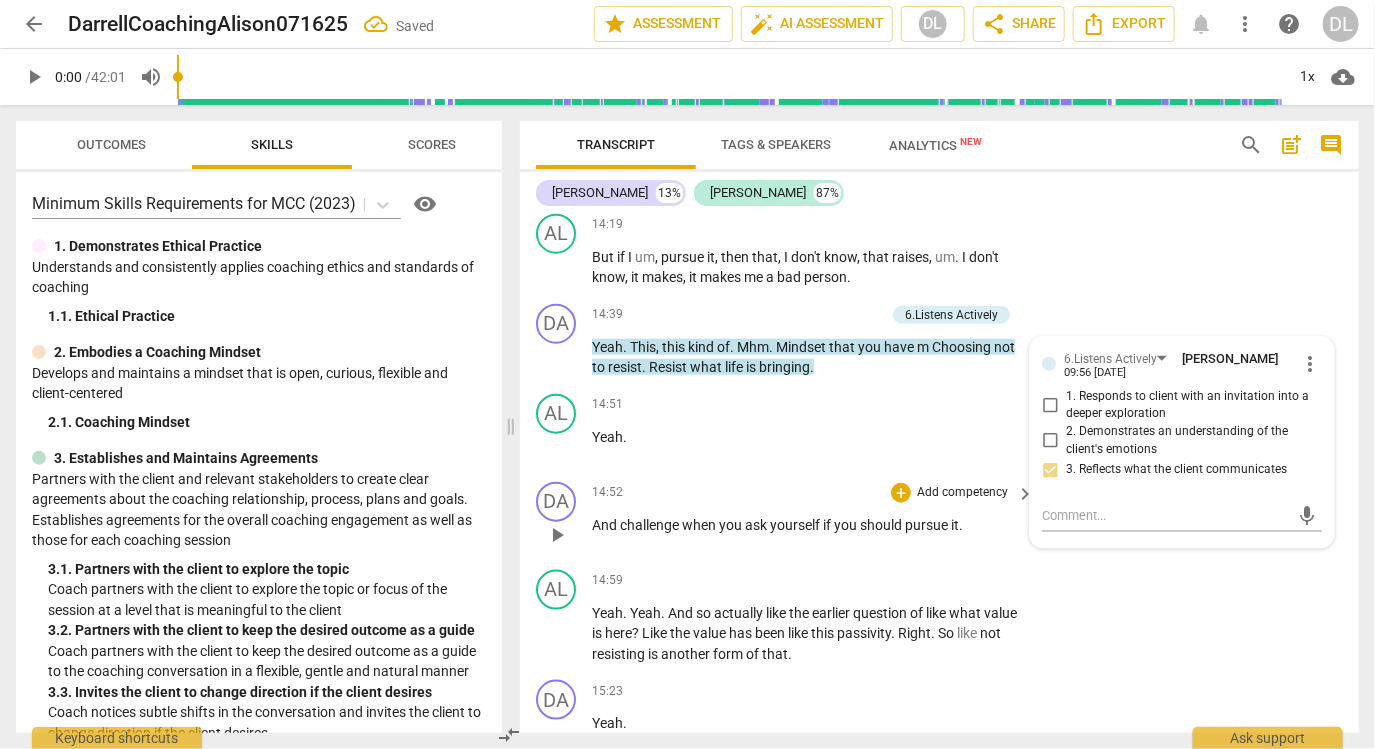 click on "Add competency" at bounding box center [962, 493] 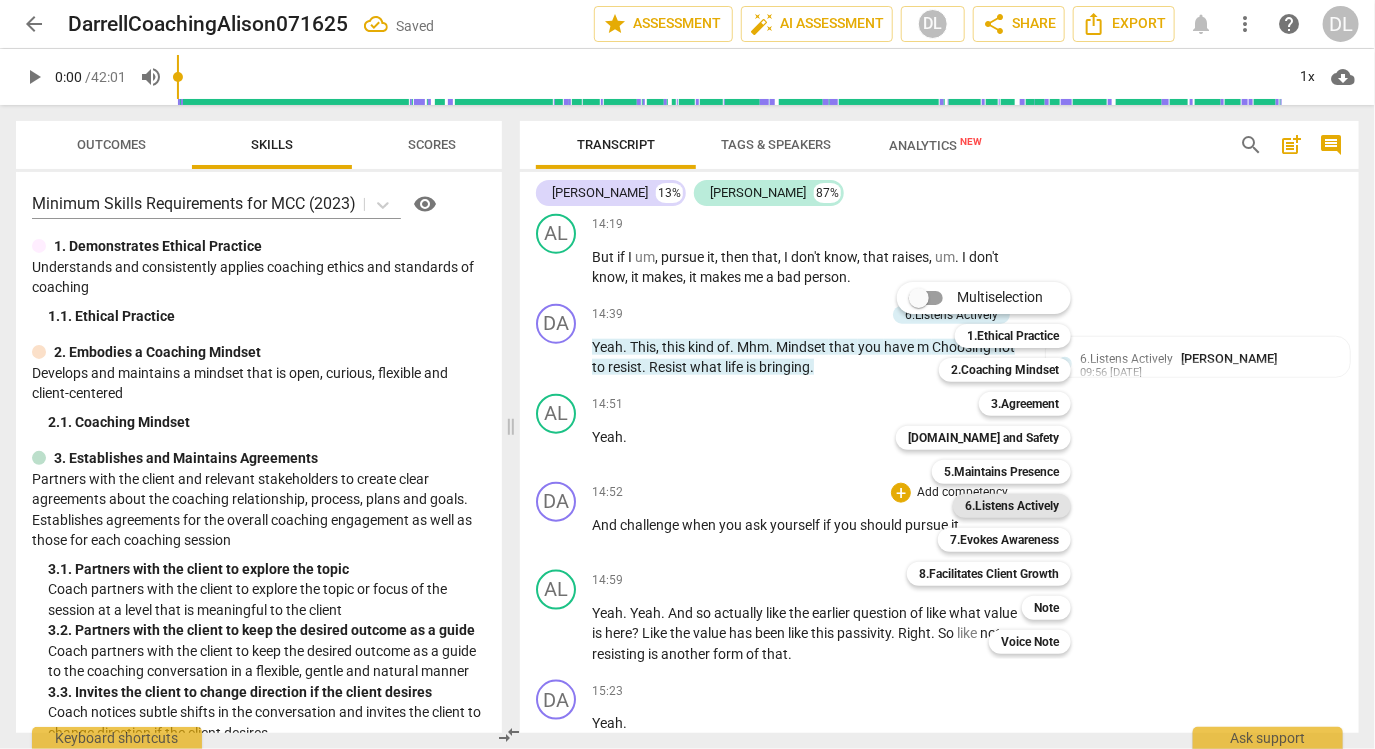 click on "6.Listens Actively" at bounding box center (1012, 506) 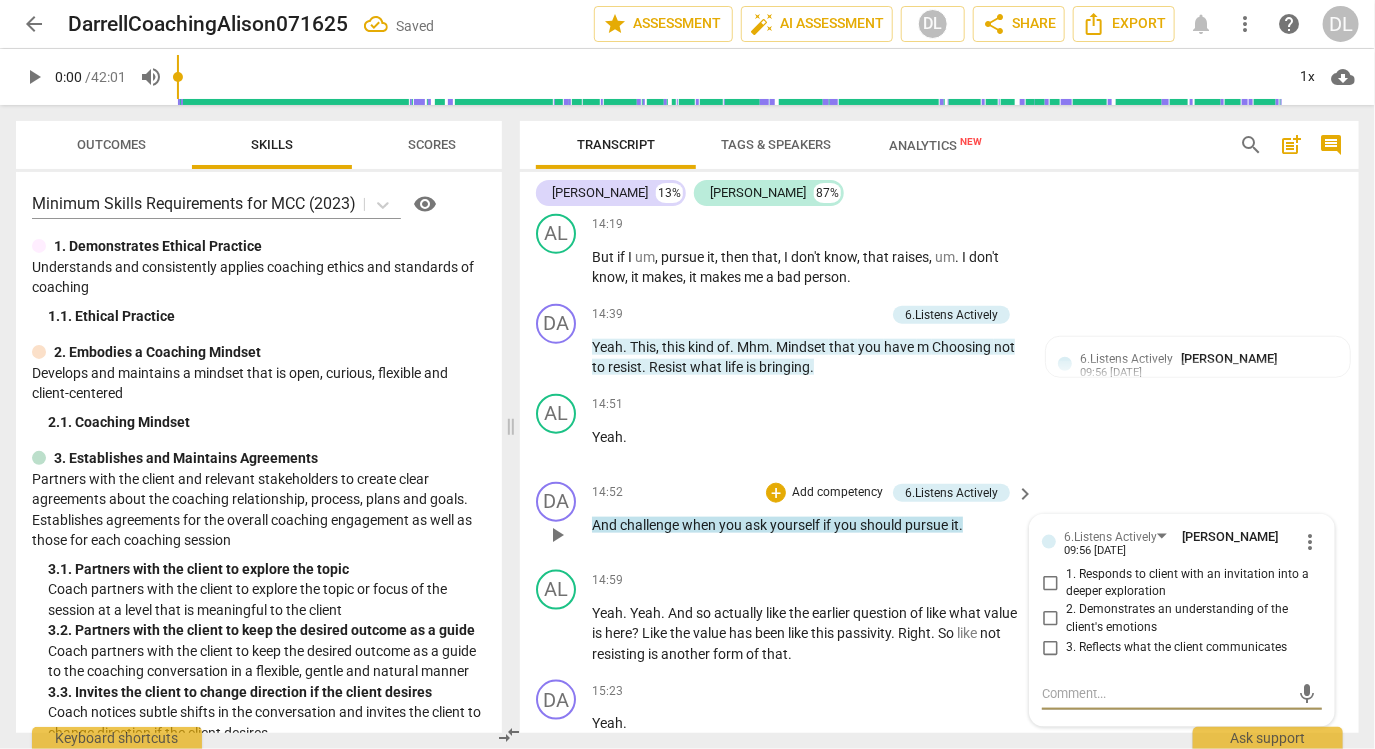 click on "3. Reflects what the client communicates" at bounding box center [1176, 648] 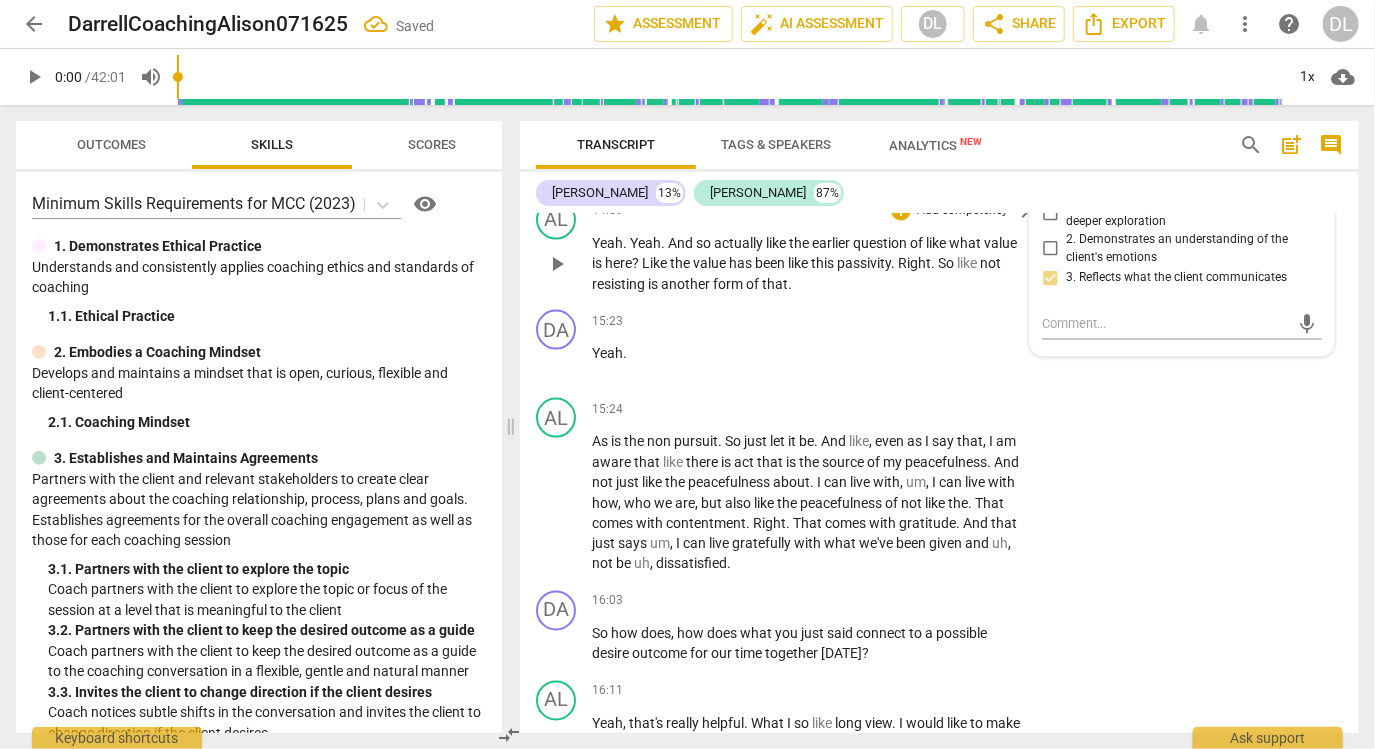 scroll, scrollTop: 4225, scrollLeft: 0, axis: vertical 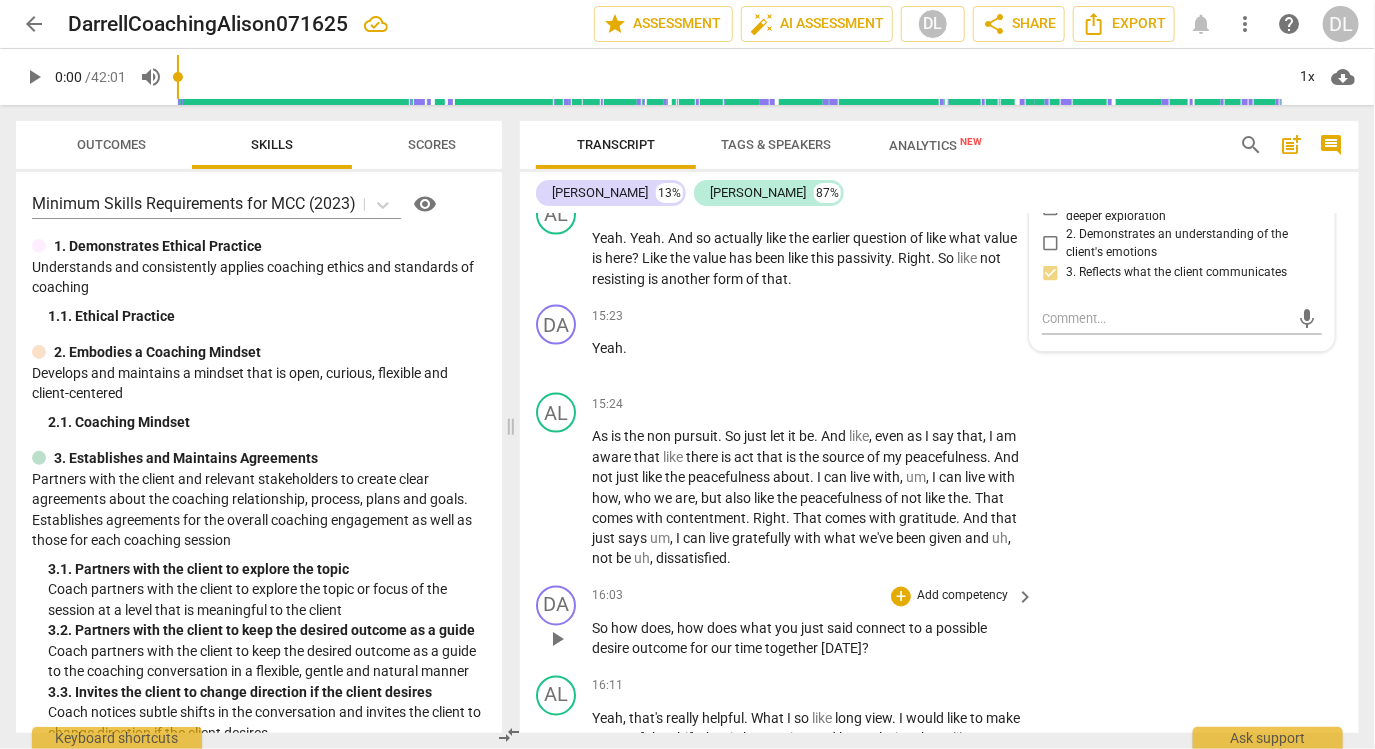 click on "keyboard_arrow_right" at bounding box center (1025, 598) 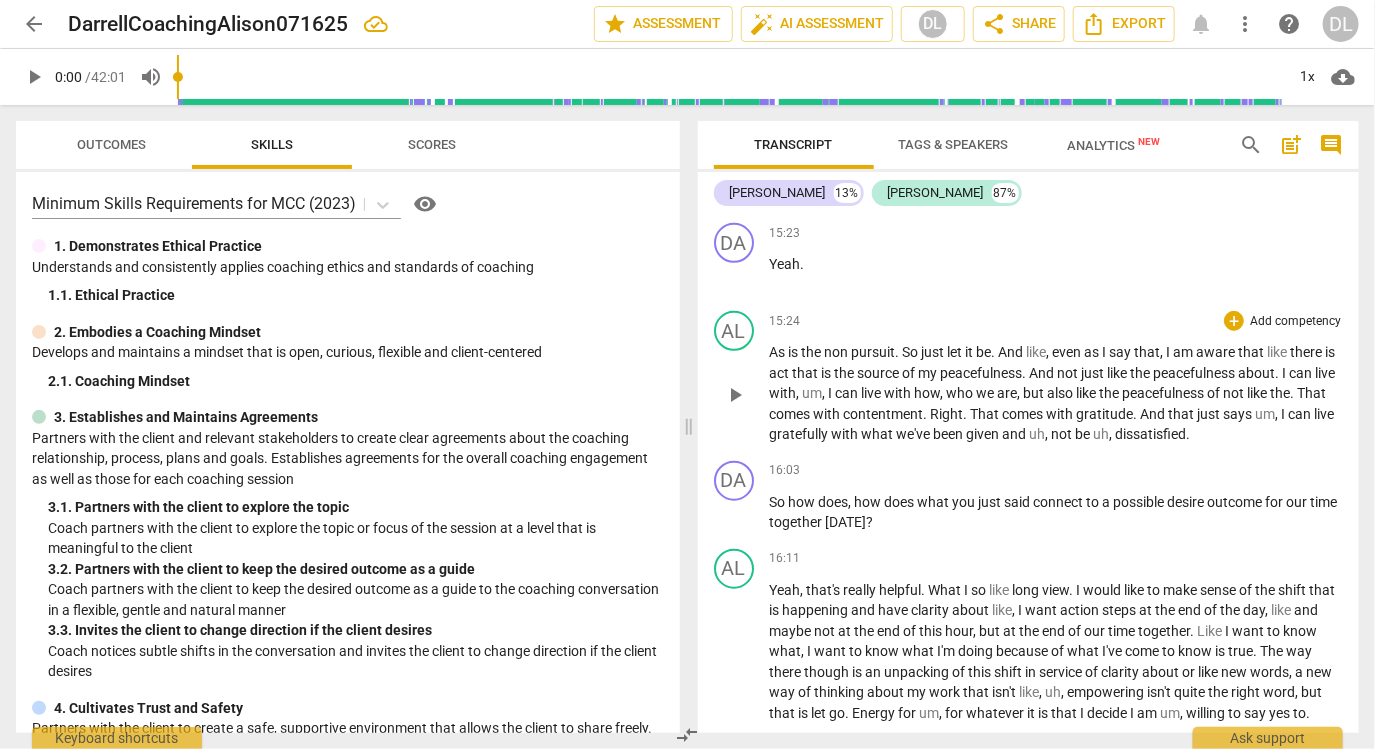 scroll, scrollTop: 3562, scrollLeft: 0, axis: vertical 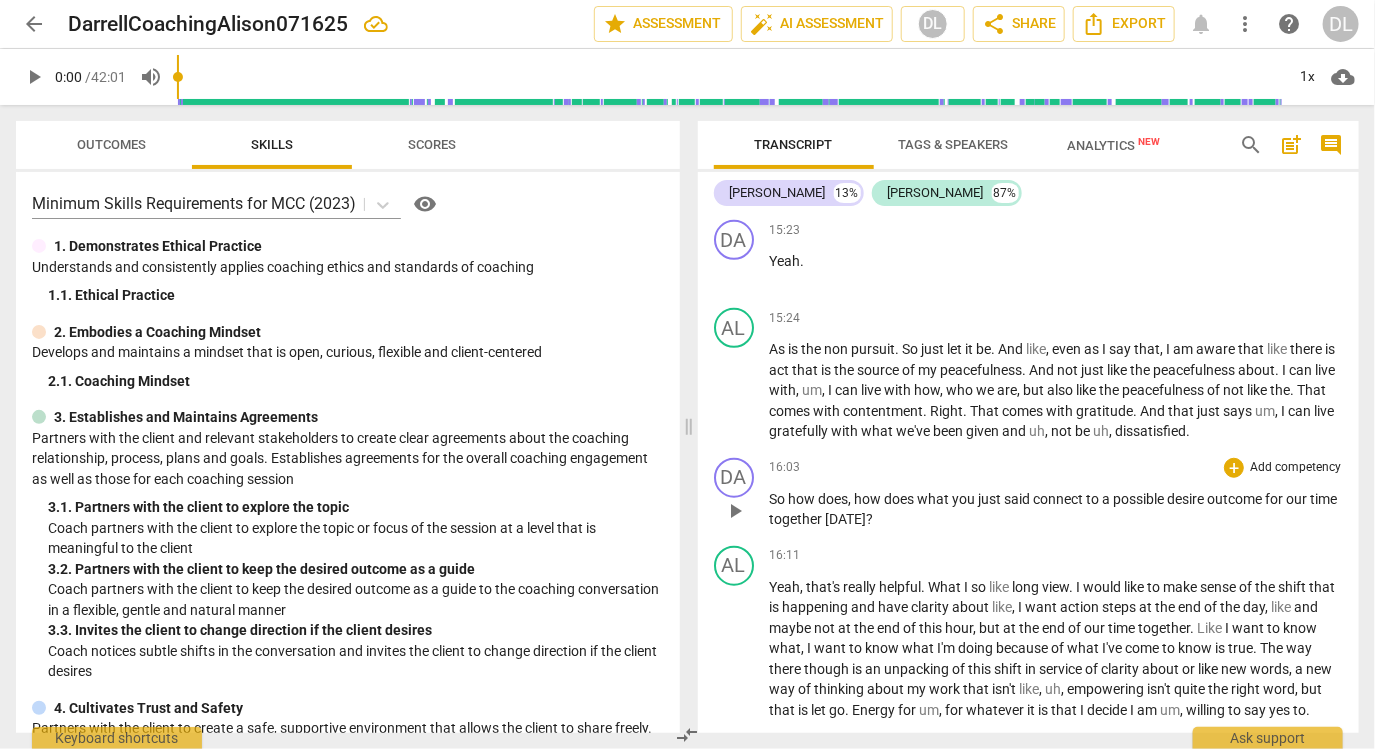 click on "Add competency" at bounding box center [1295, 468] 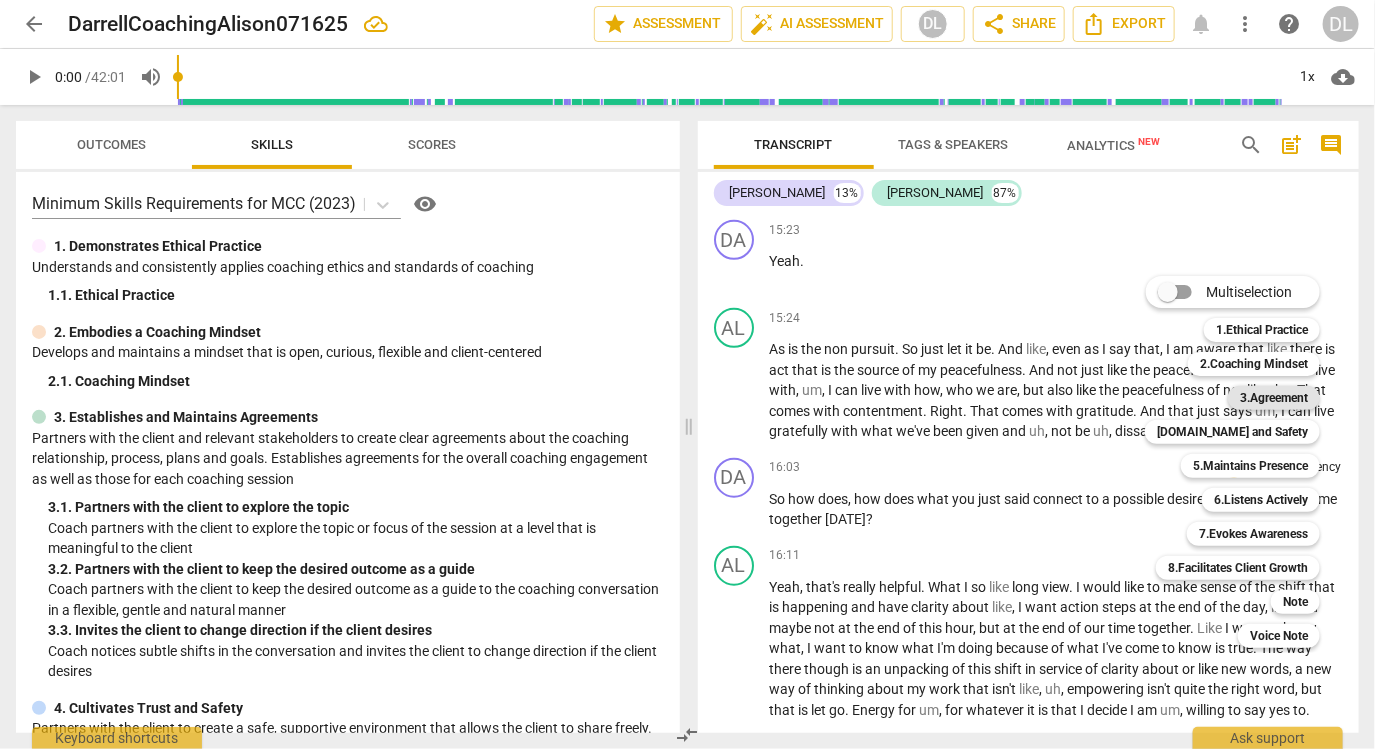 click on "3.Agreement" at bounding box center [1274, 398] 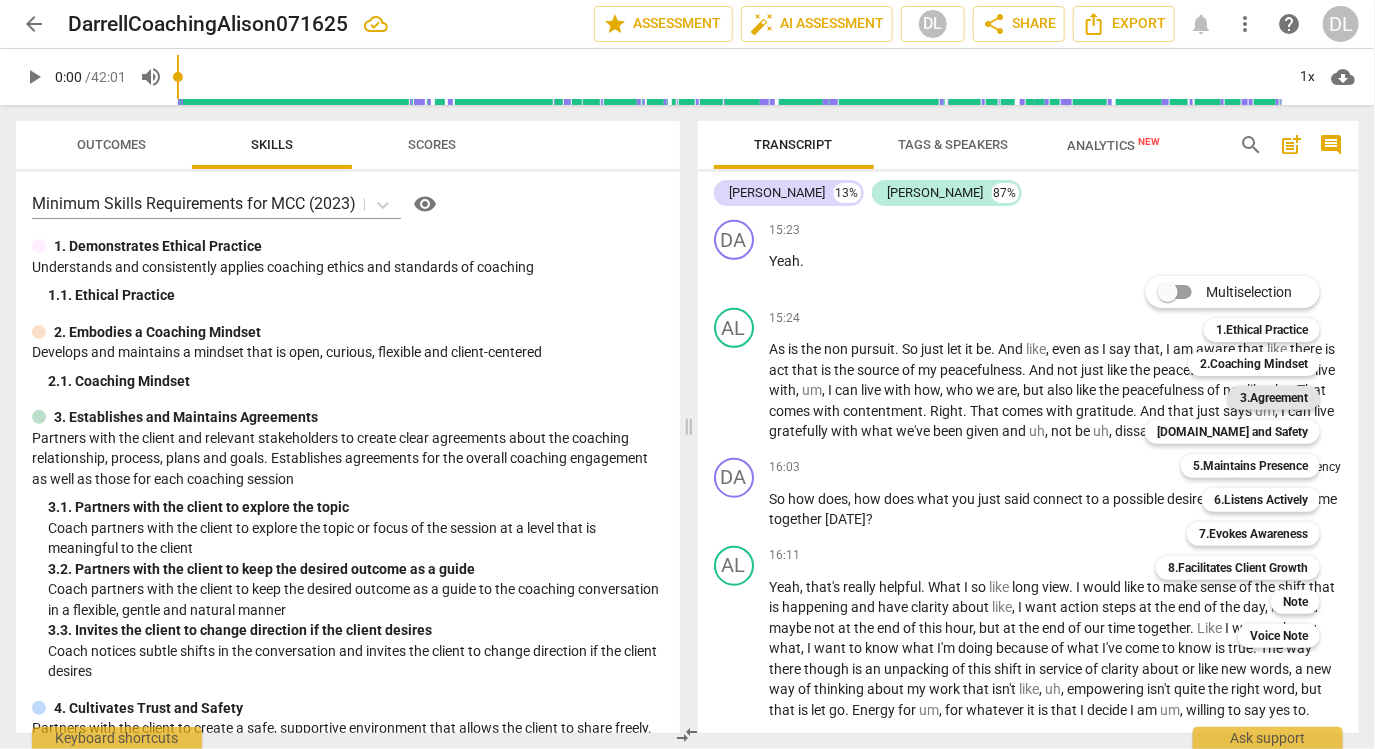 scroll, scrollTop: 4290, scrollLeft: 0, axis: vertical 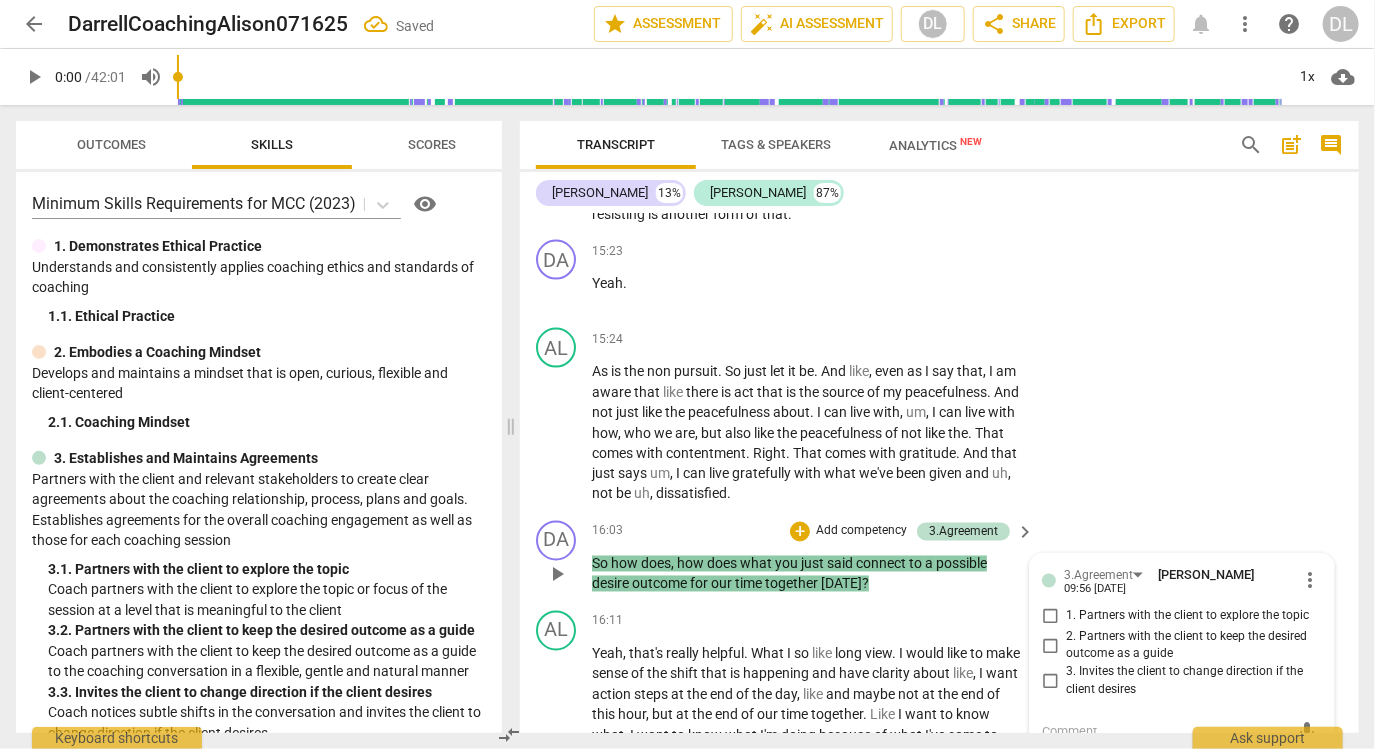 click on "2. Partners with the client to keep the desired outcome as a guide" at bounding box center [1050, 646] 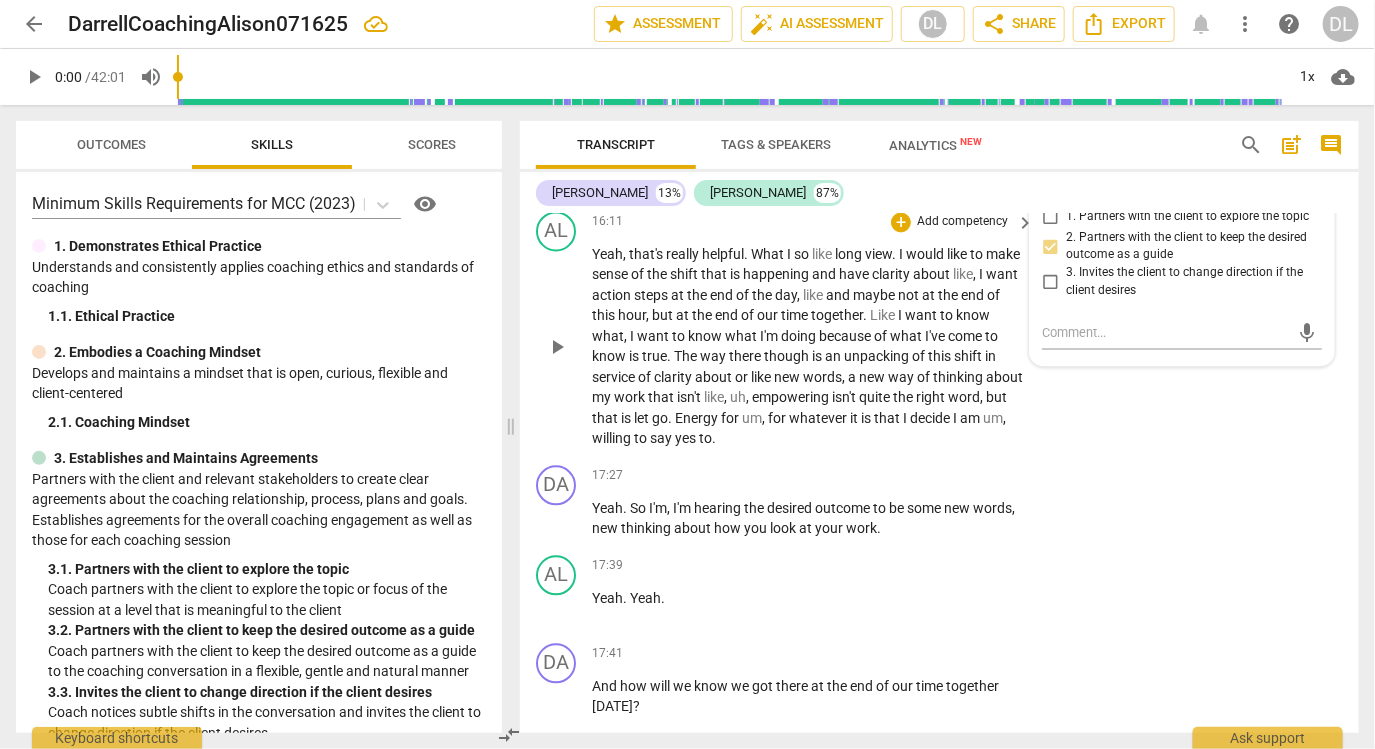 scroll, scrollTop: 4690, scrollLeft: 0, axis: vertical 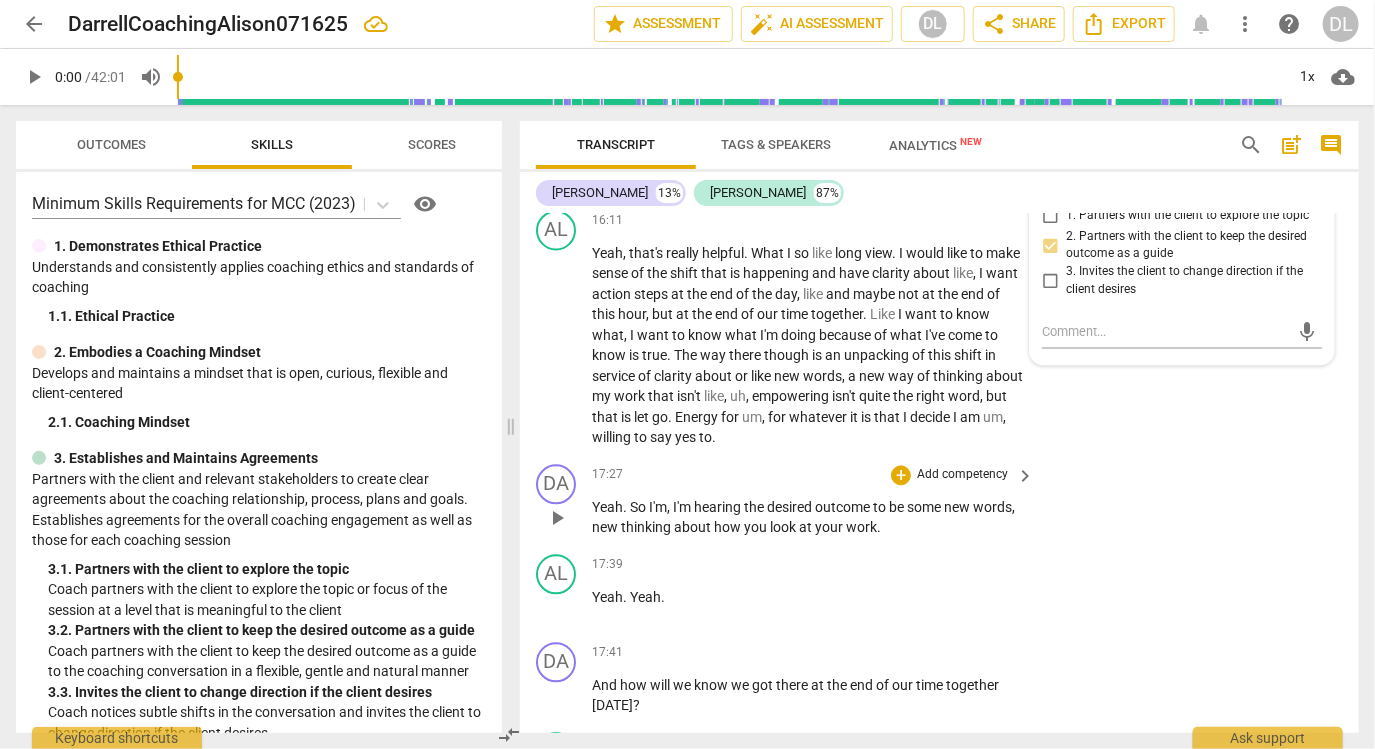 click on "Add competency" at bounding box center (962, 476) 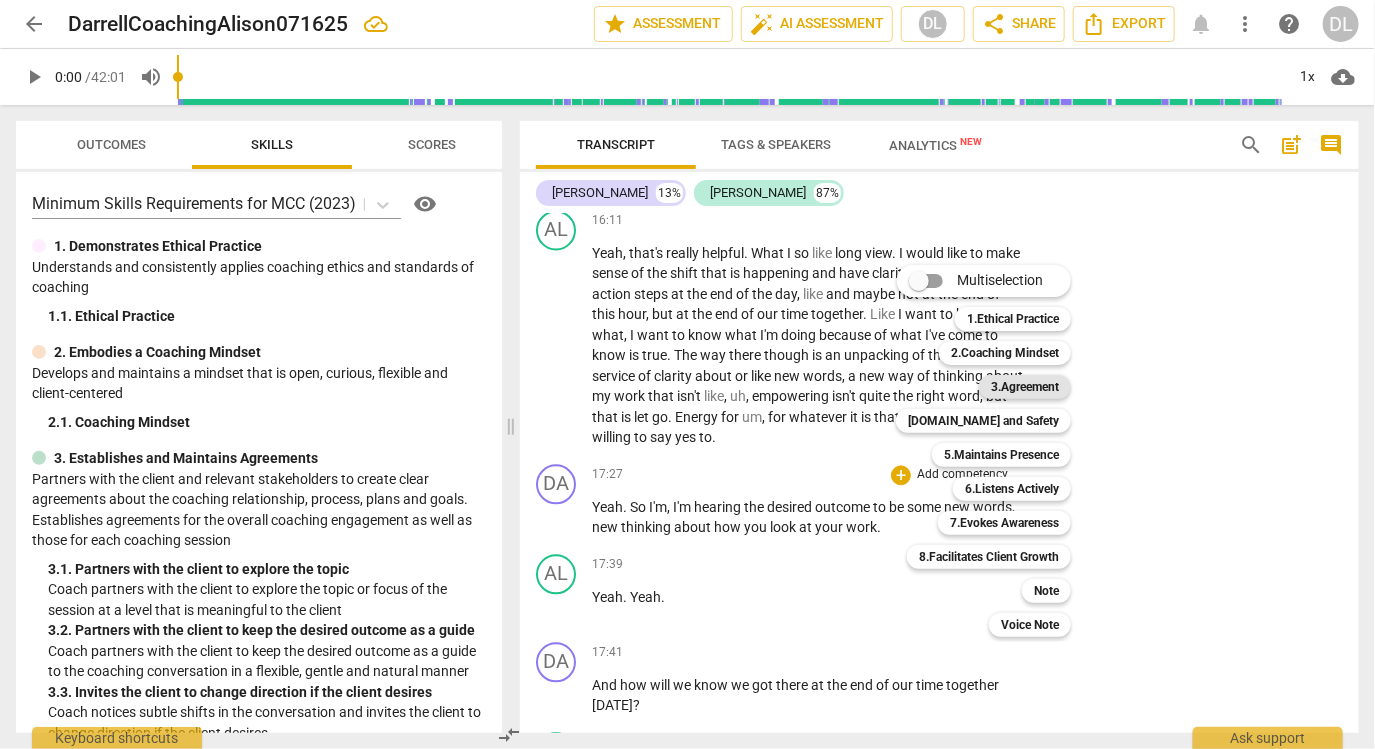 click on "3.Agreement" at bounding box center (1025, 387) 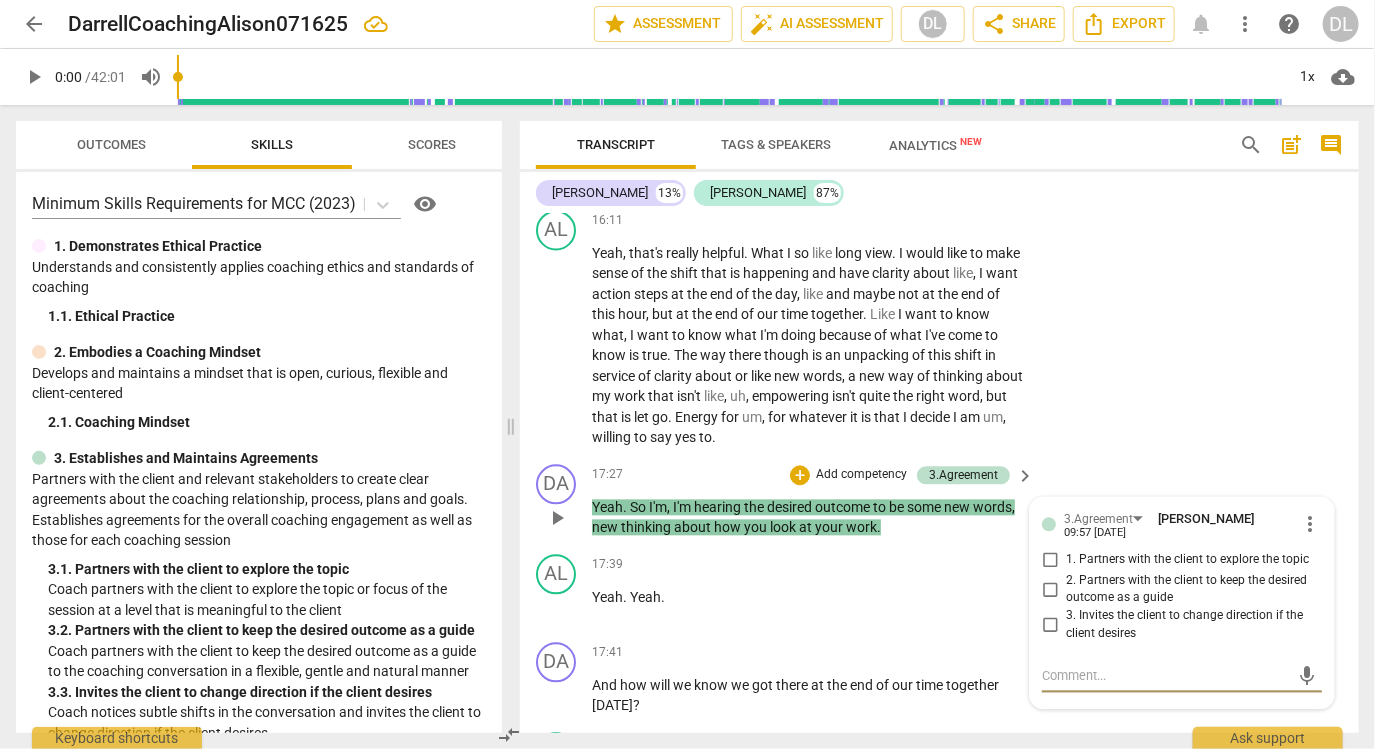 click on "2. Partners with the client to keep the desired outcome as a guide" at bounding box center (1050, 590) 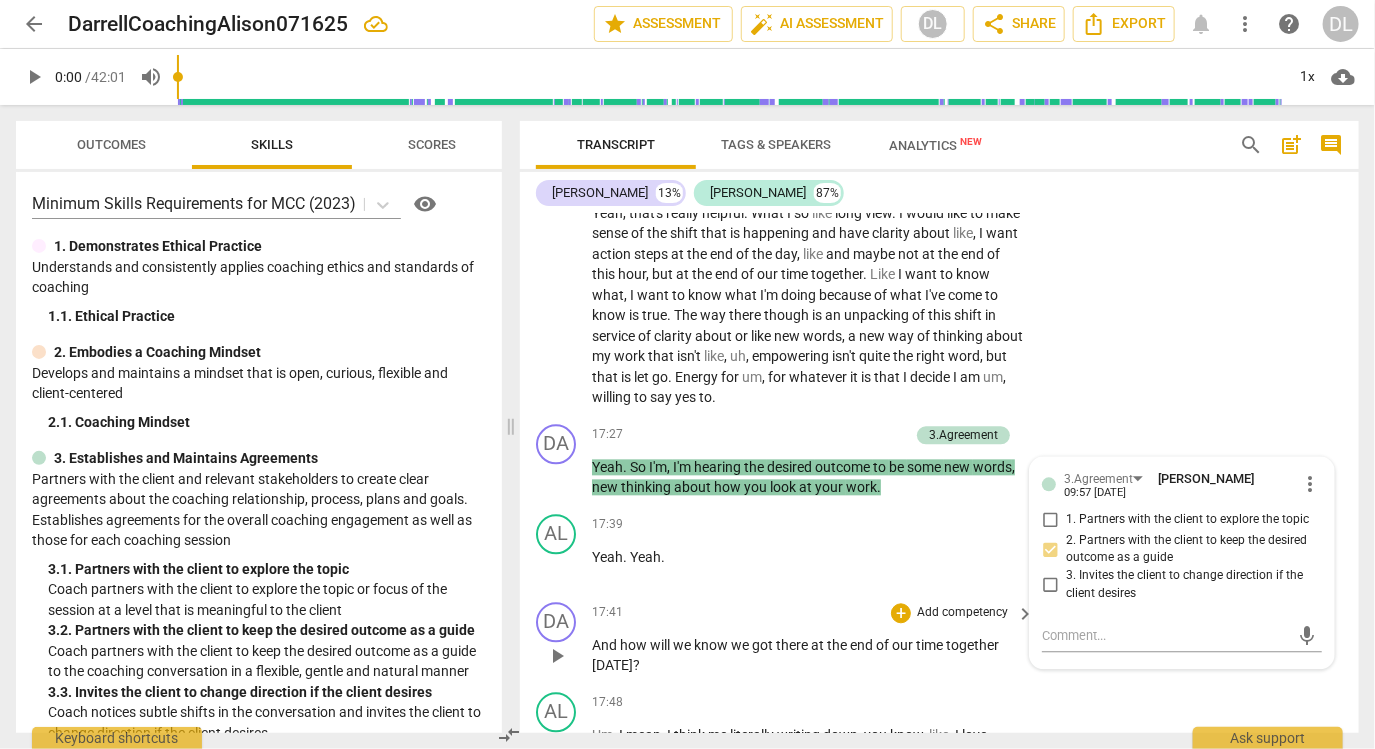 scroll, scrollTop: 4740, scrollLeft: 0, axis: vertical 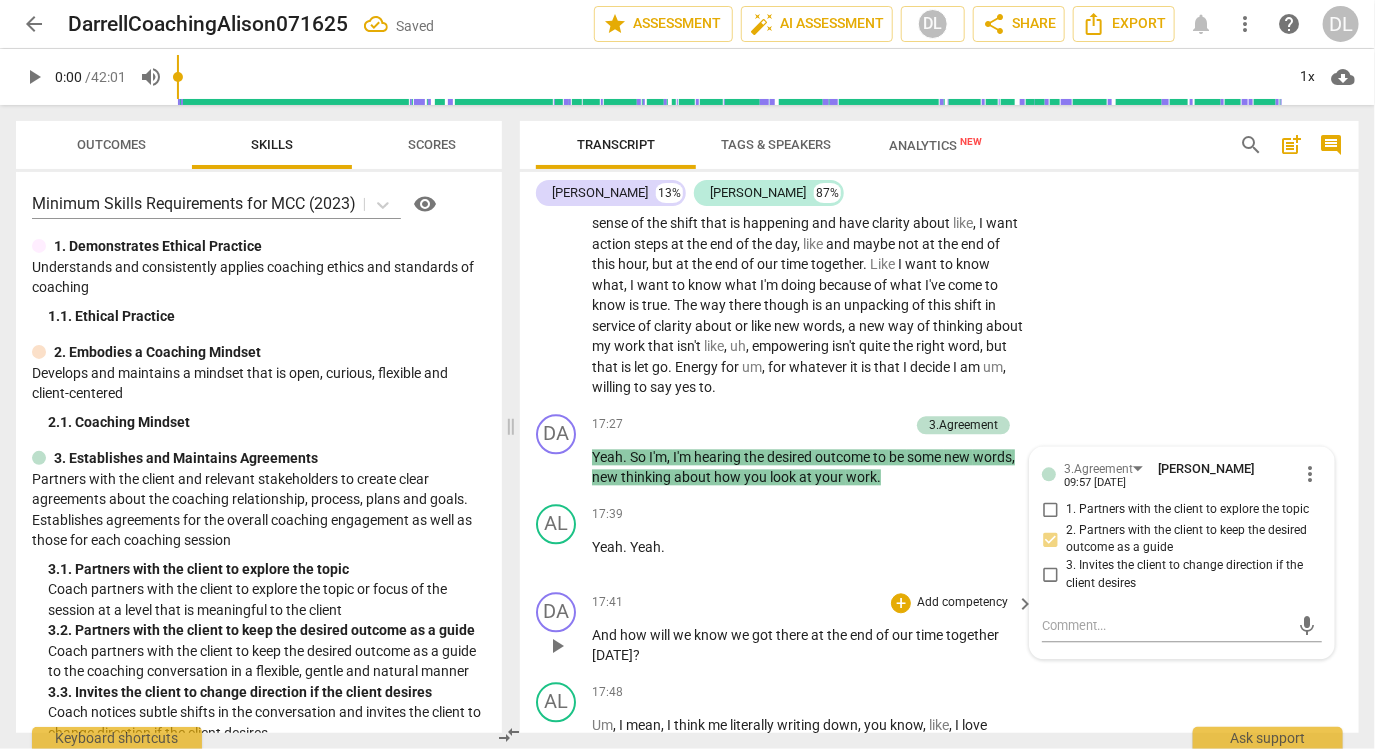 click on "together" at bounding box center (972, 636) 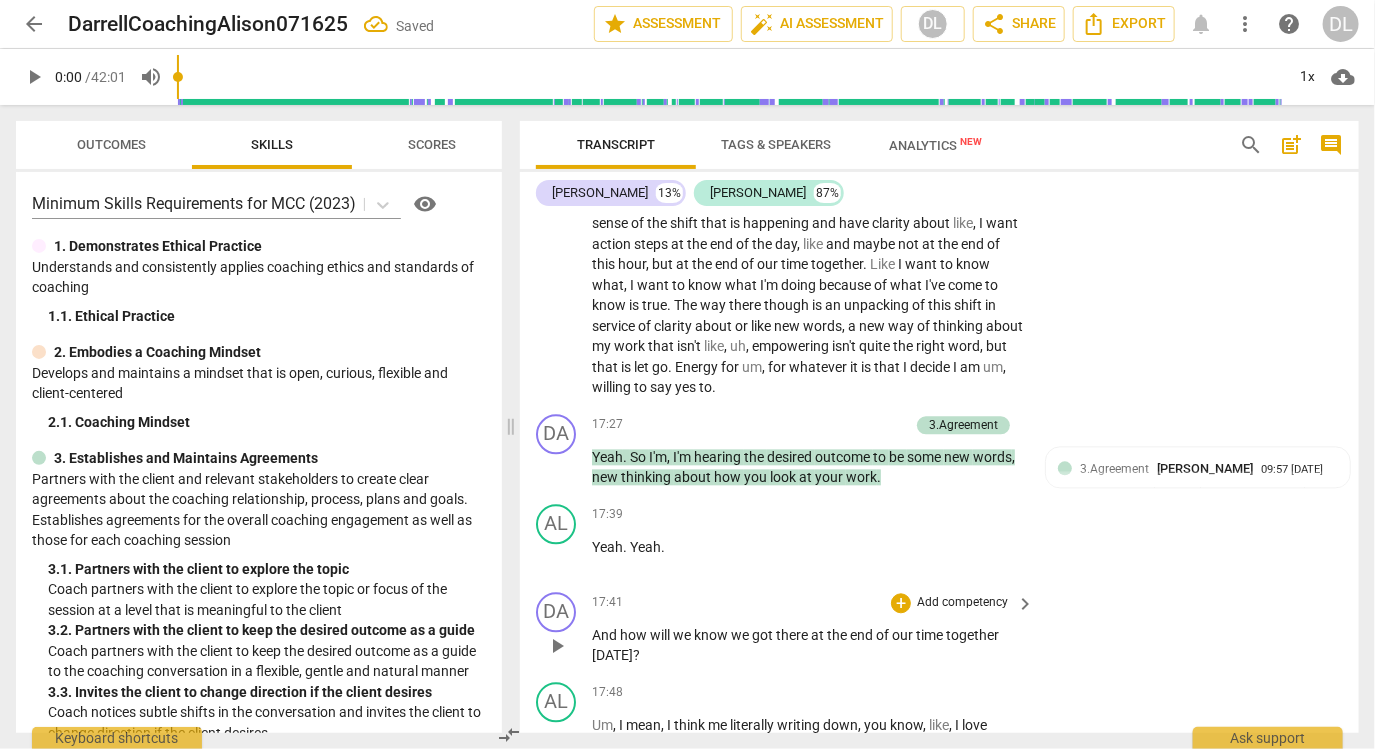 click on "Add competency" at bounding box center [962, 604] 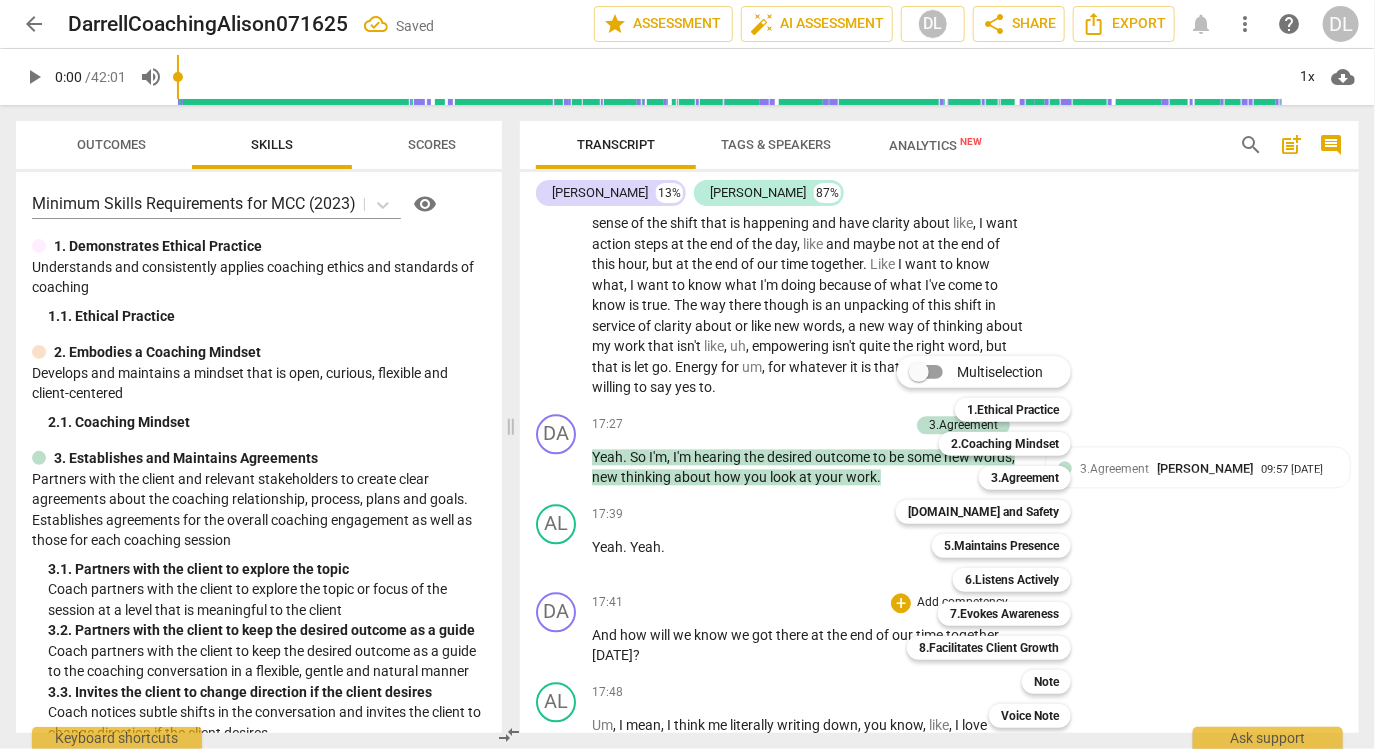 click at bounding box center (687, 374) 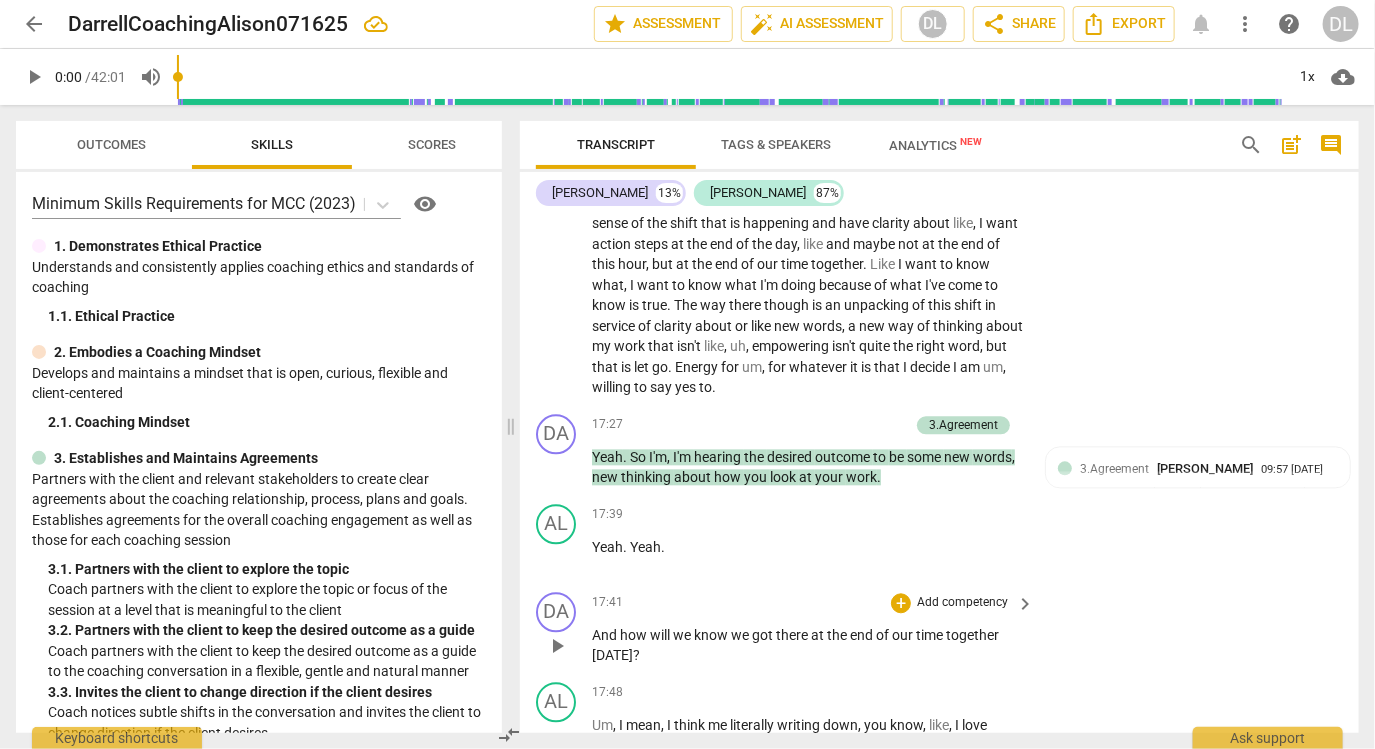 click on "Add competency" at bounding box center (962, 604) 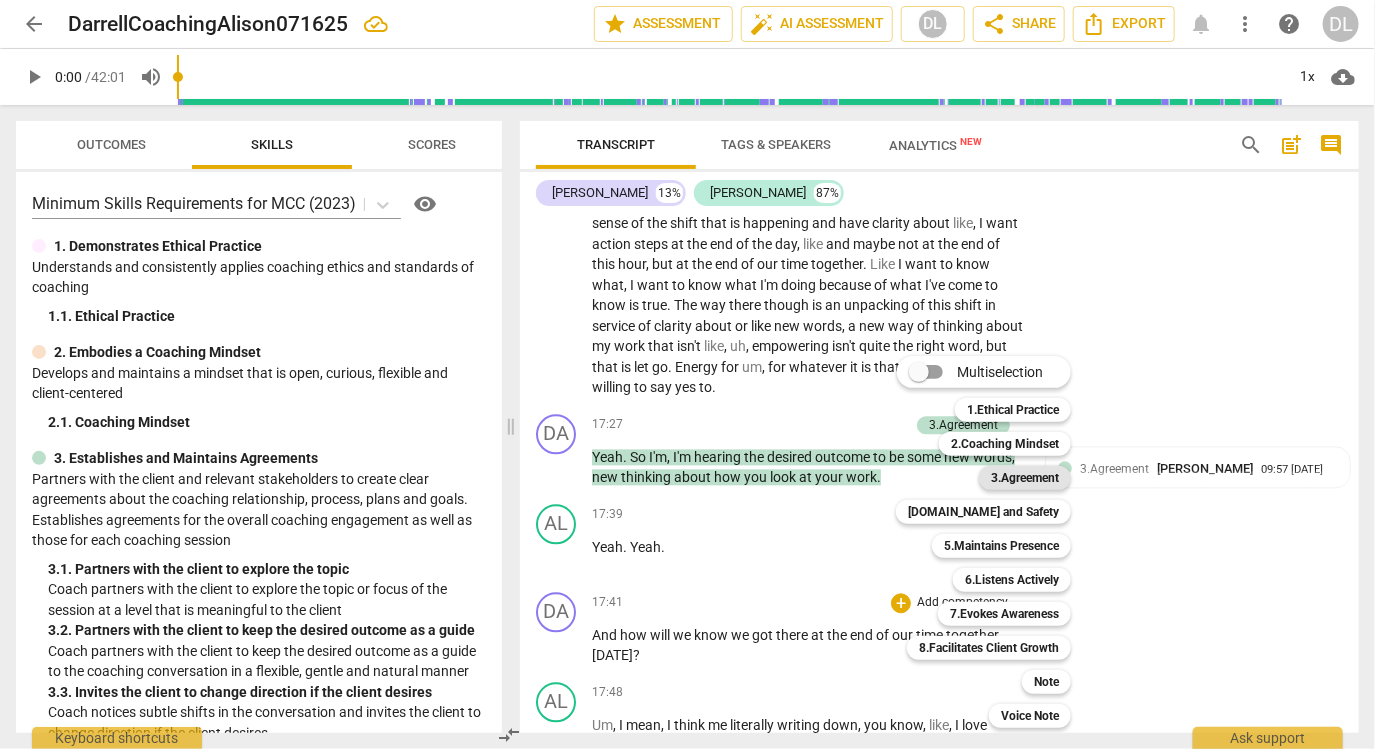 click on "3.Agreement" at bounding box center [1025, 478] 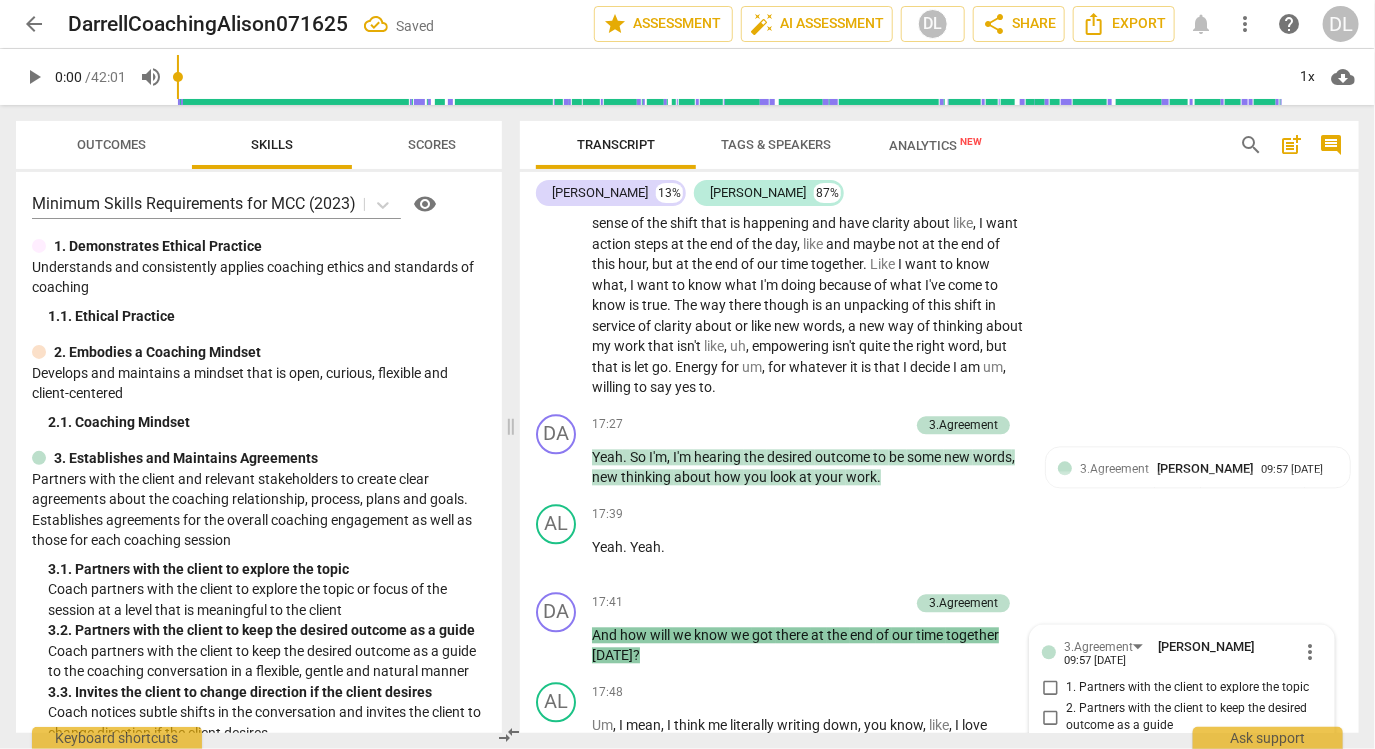 scroll, scrollTop: 5045, scrollLeft: 0, axis: vertical 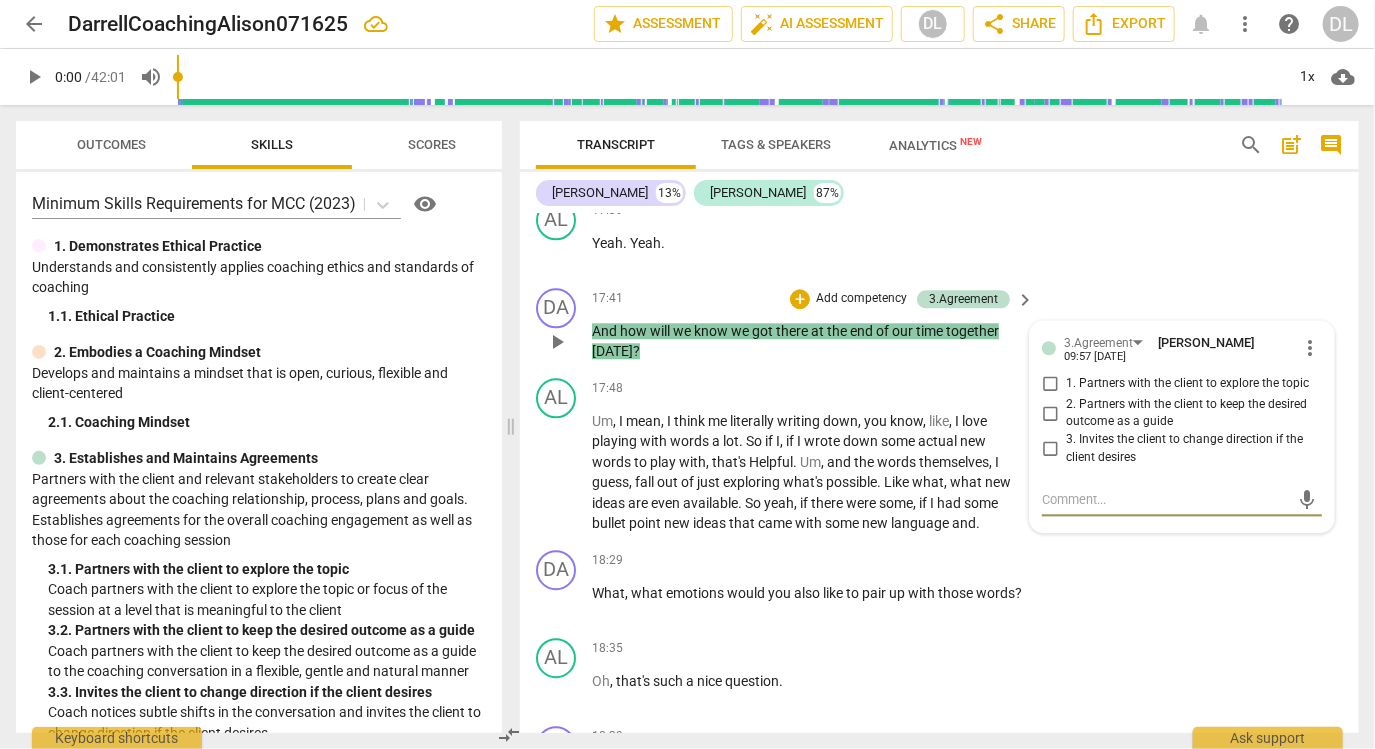 click on "1. Partners with the client to explore the topic" at bounding box center [1050, 384] 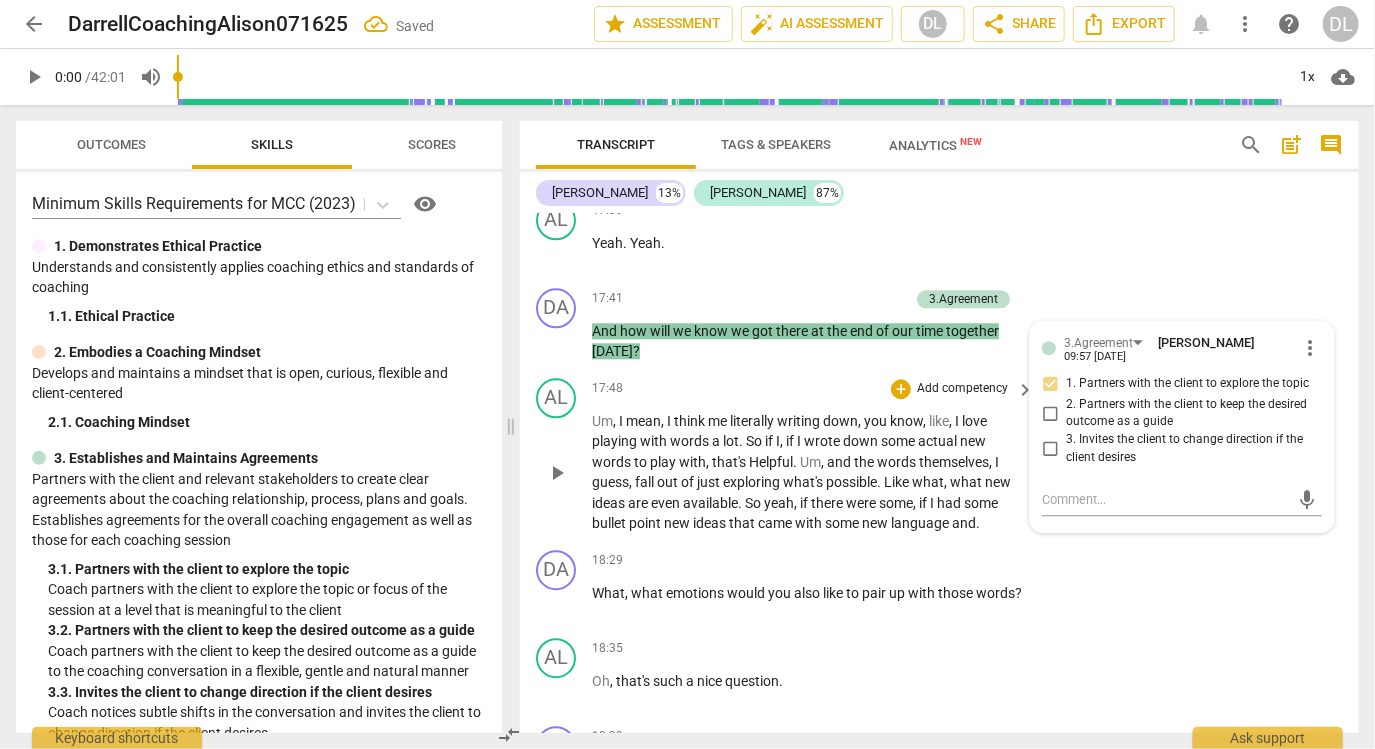 click on "Like" at bounding box center [898, 482] 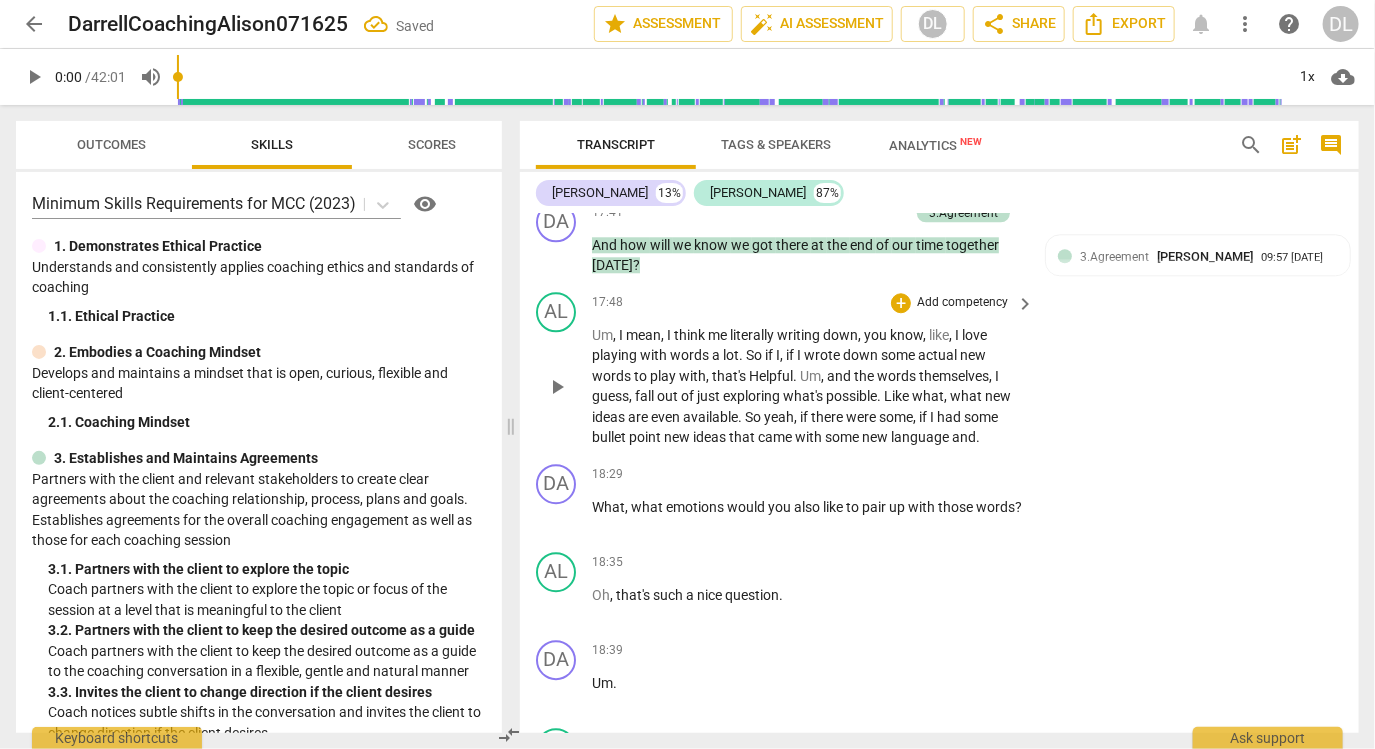 scroll, scrollTop: 5133, scrollLeft: 0, axis: vertical 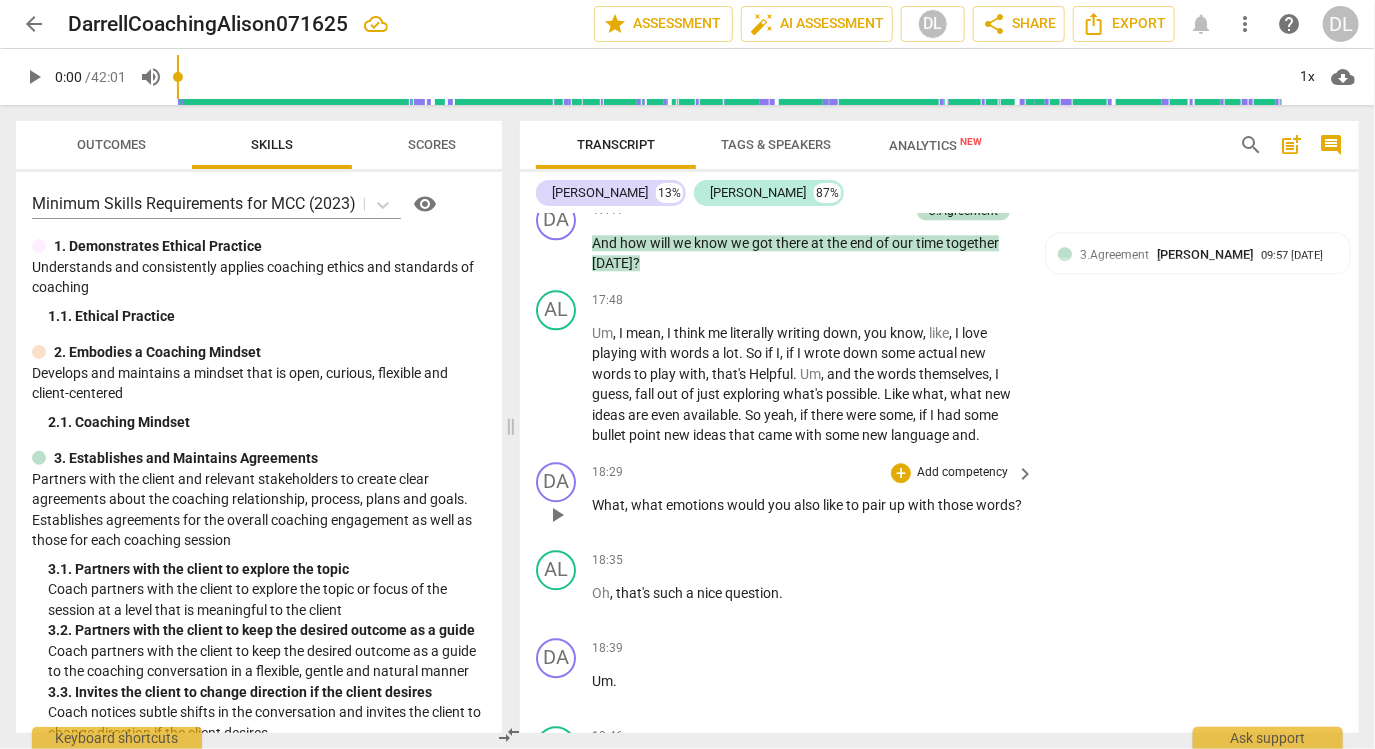 click on "Add competency" at bounding box center (962, 473) 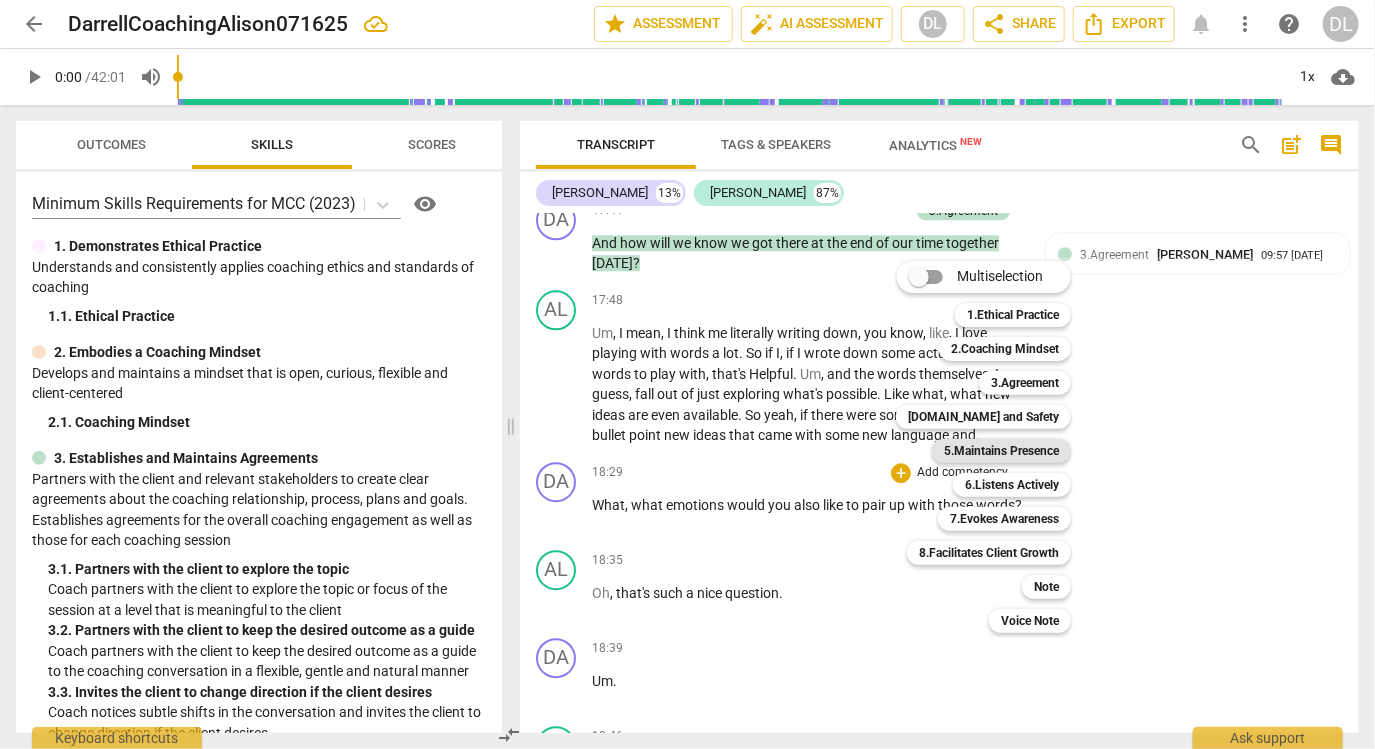 click on "5.Maintains Presence" at bounding box center (1001, 451) 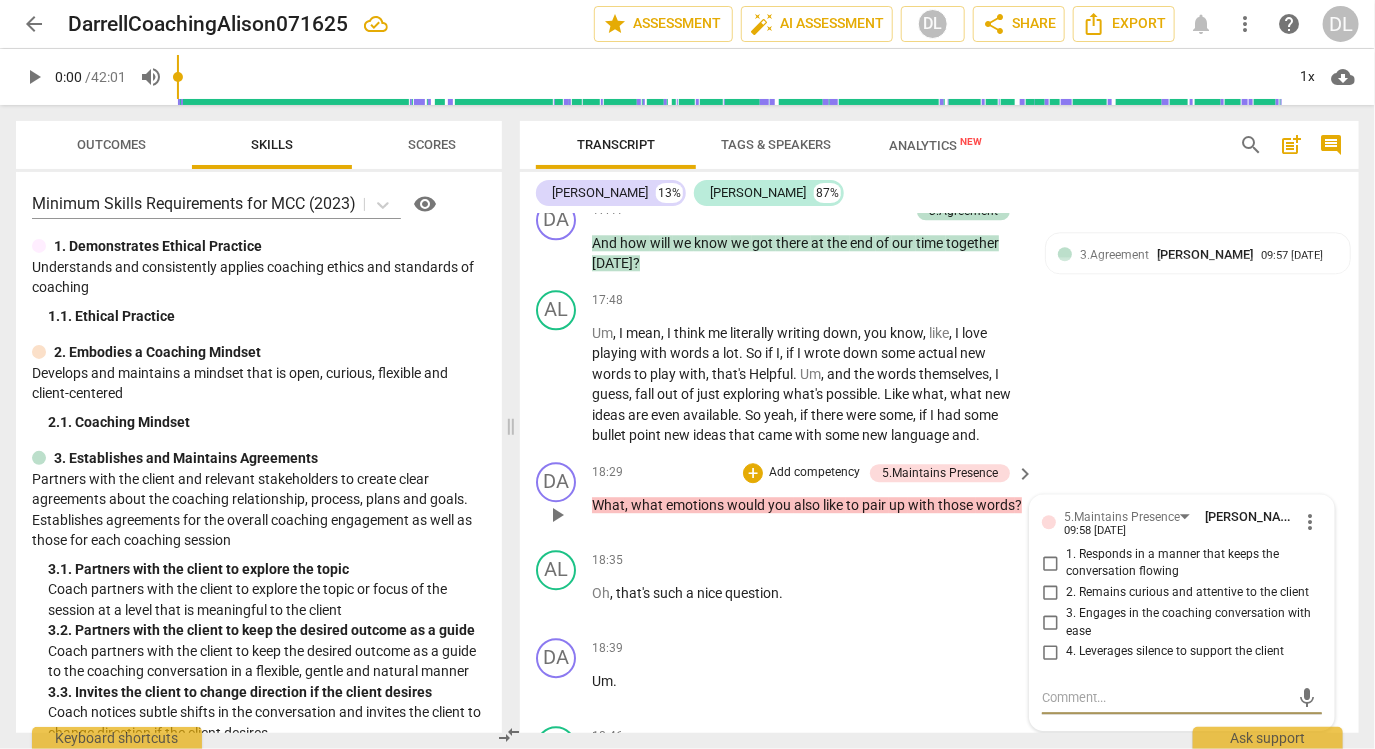 click on "3. Engages in the coaching conversation with ease" at bounding box center [1050, 623] 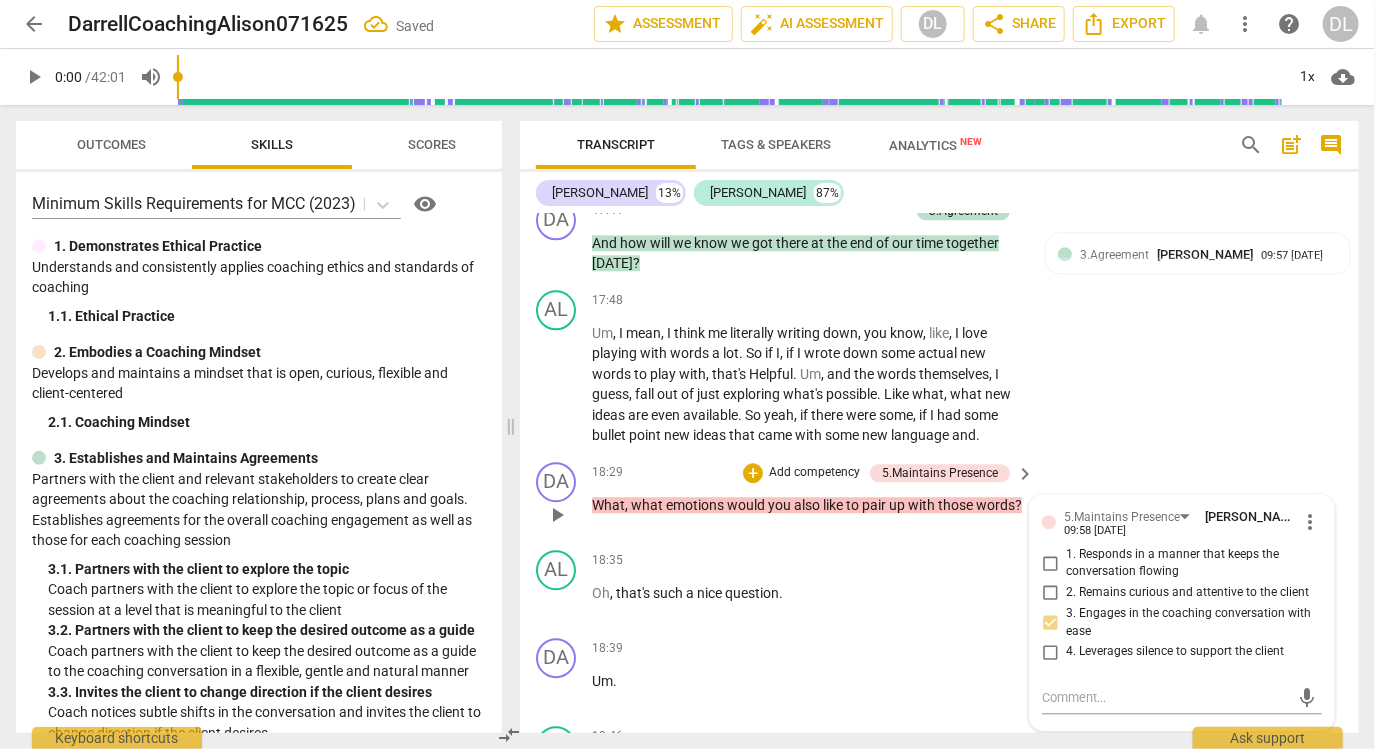 click on "2. Remains curious and attentive to the client" at bounding box center [1050, 593] 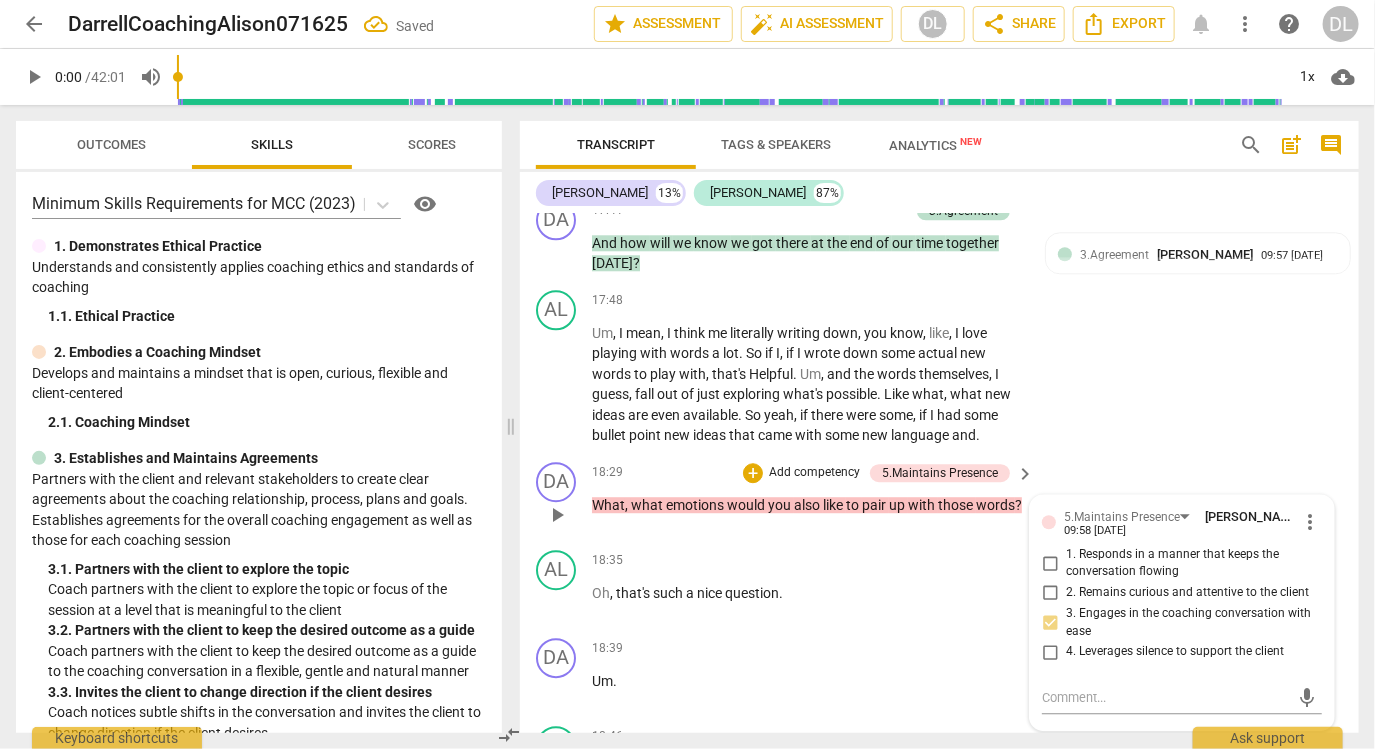 checkbox on "true" 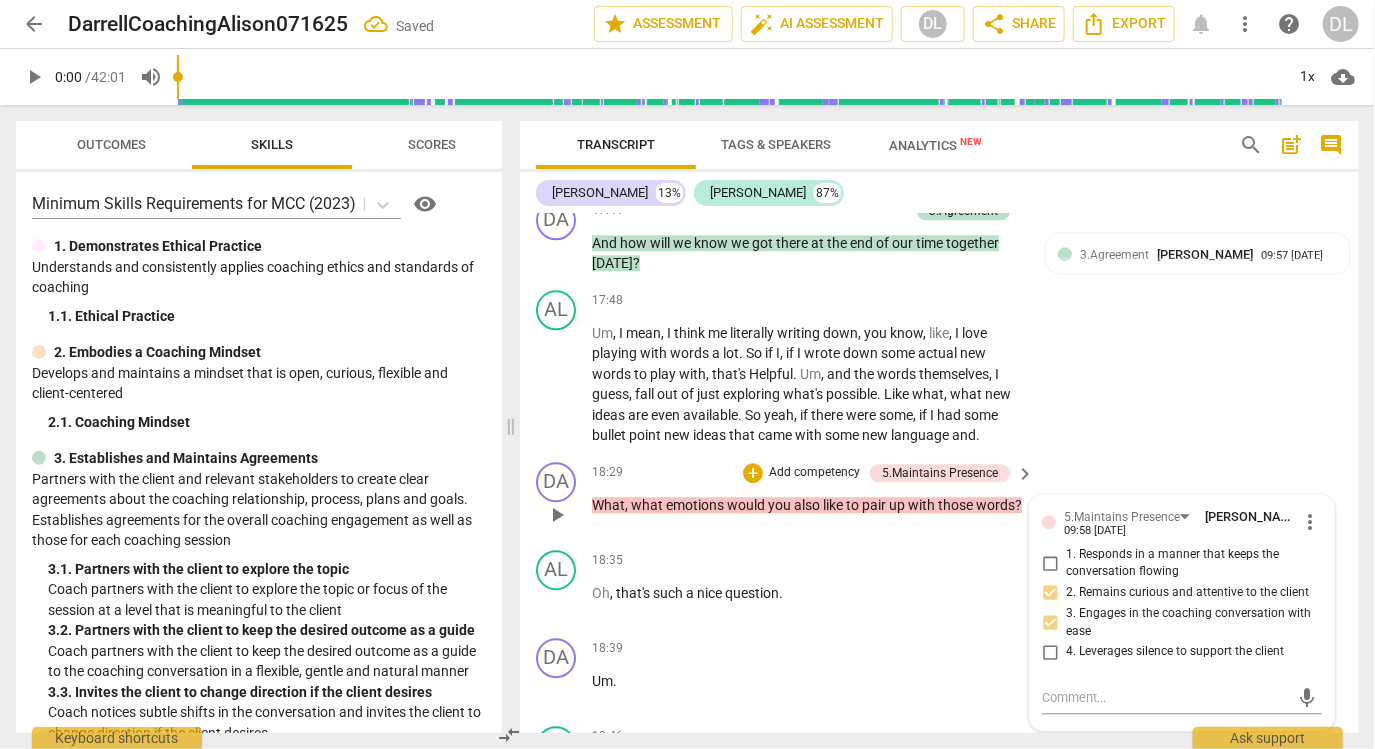 click on "1. Responds in a manner that keeps the conversation flowing" at bounding box center [1050, 563] 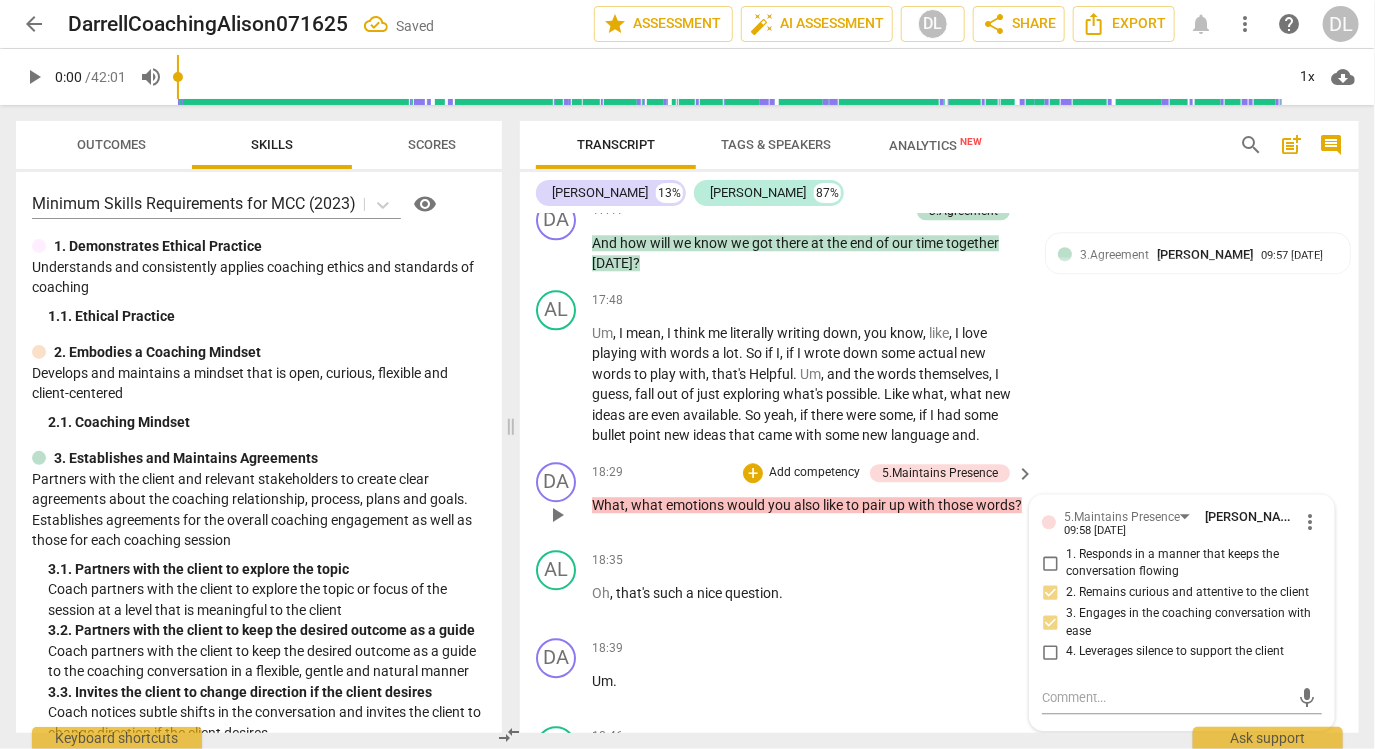 checkbox on "true" 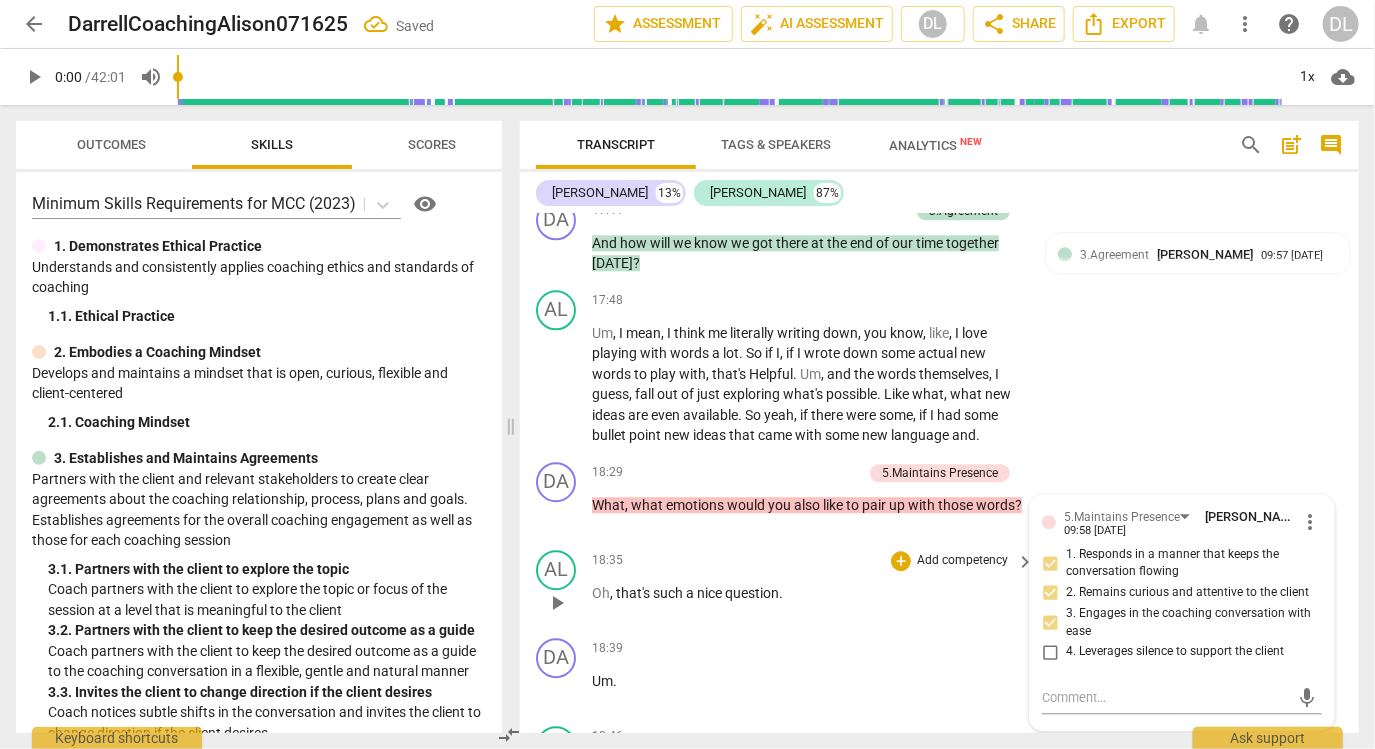 click on "AL play_arrow pause 18:35 + Add competency keyboard_arrow_right Oh ,   that's   such   a   nice   question ." at bounding box center (939, 586) 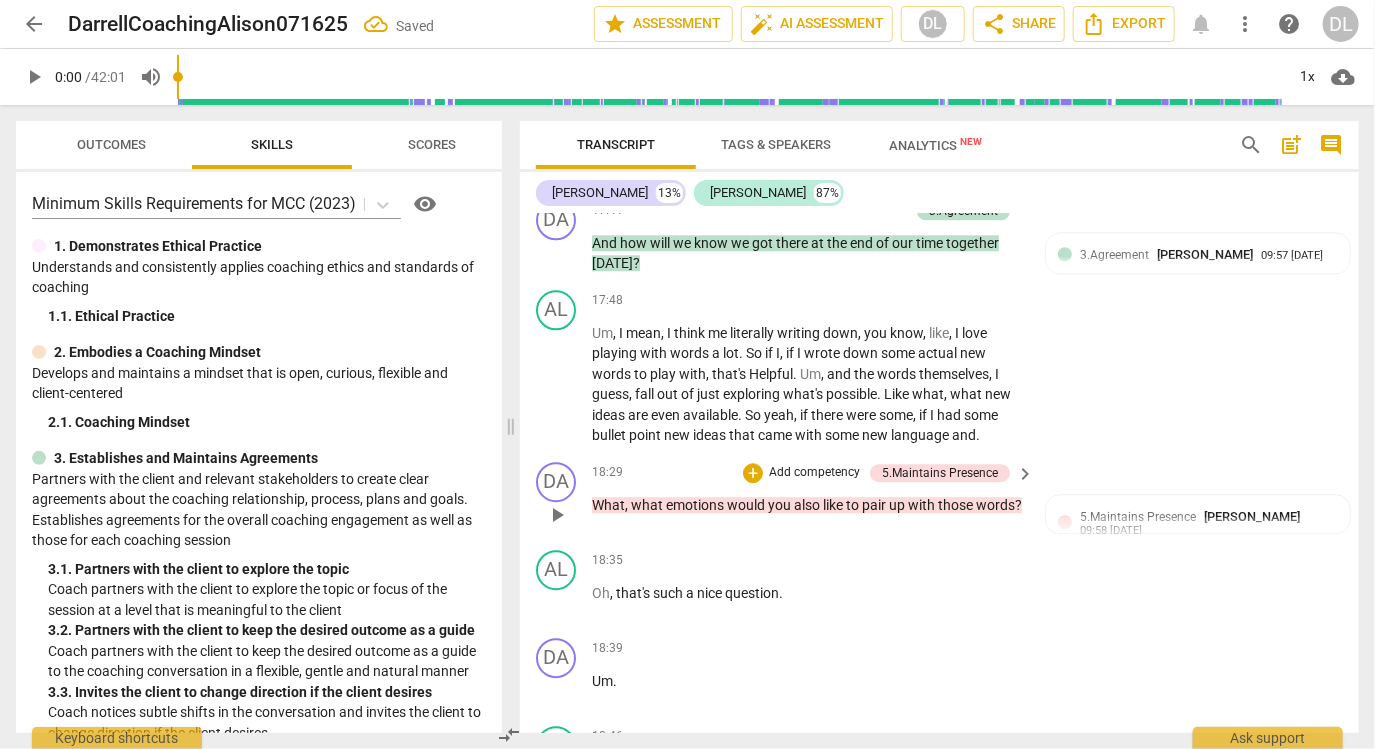 click on "Add competency" at bounding box center [814, 473] 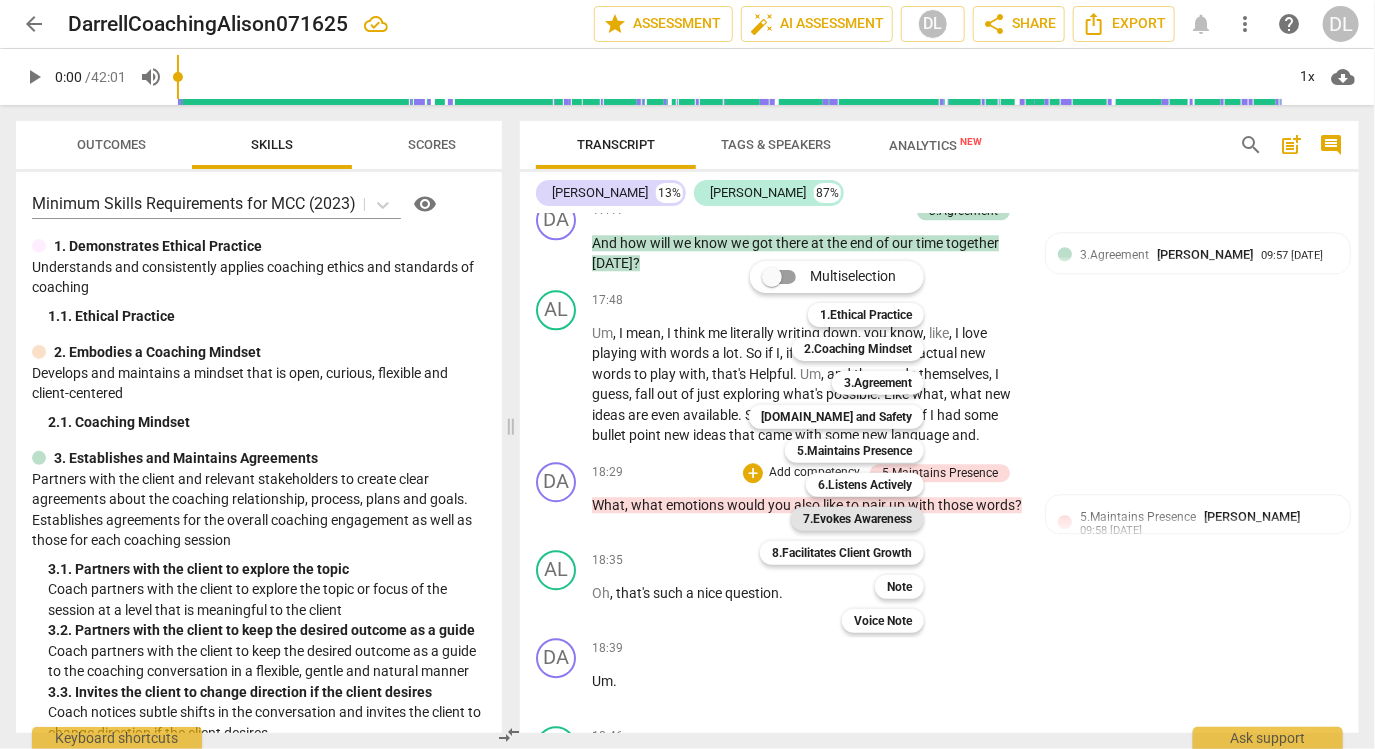 click on "7.Evokes Awareness" at bounding box center (857, 519) 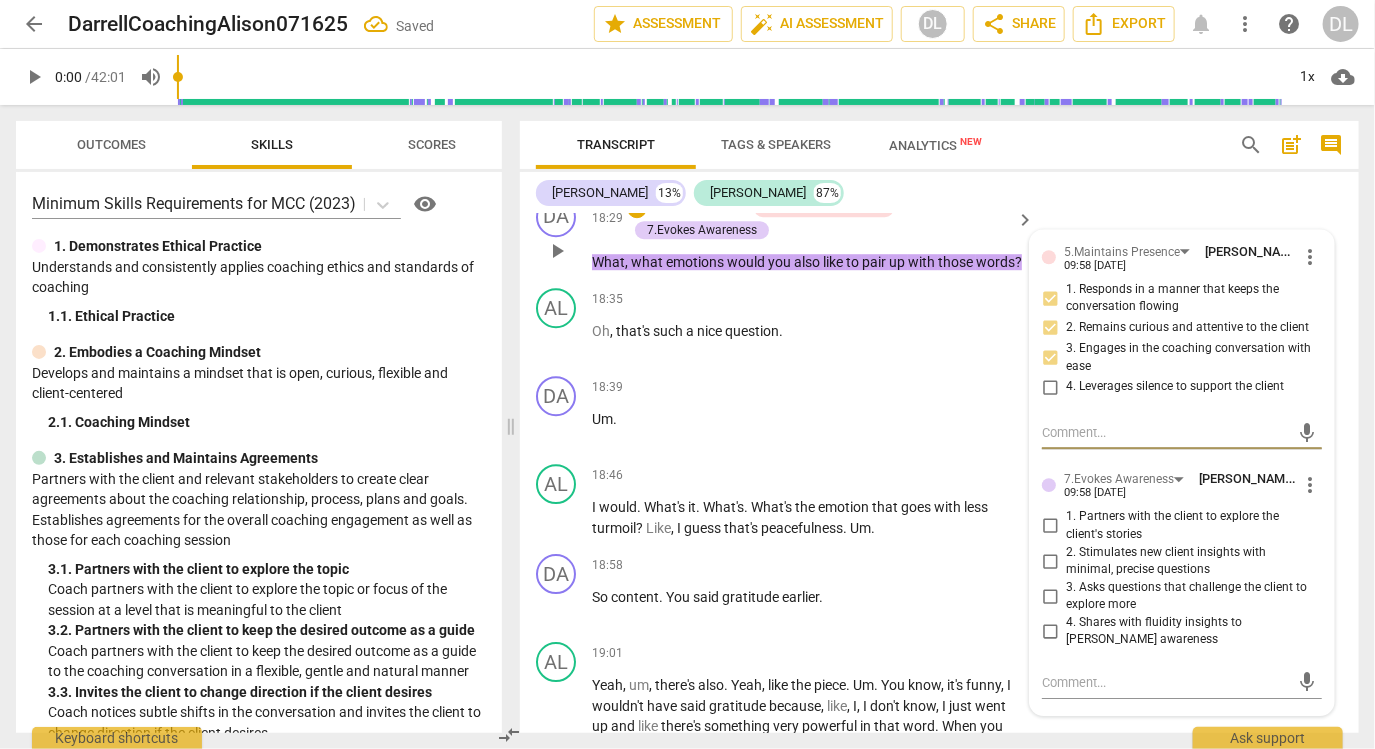 scroll, scrollTop: 5396, scrollLeft: 0, axis: vertical 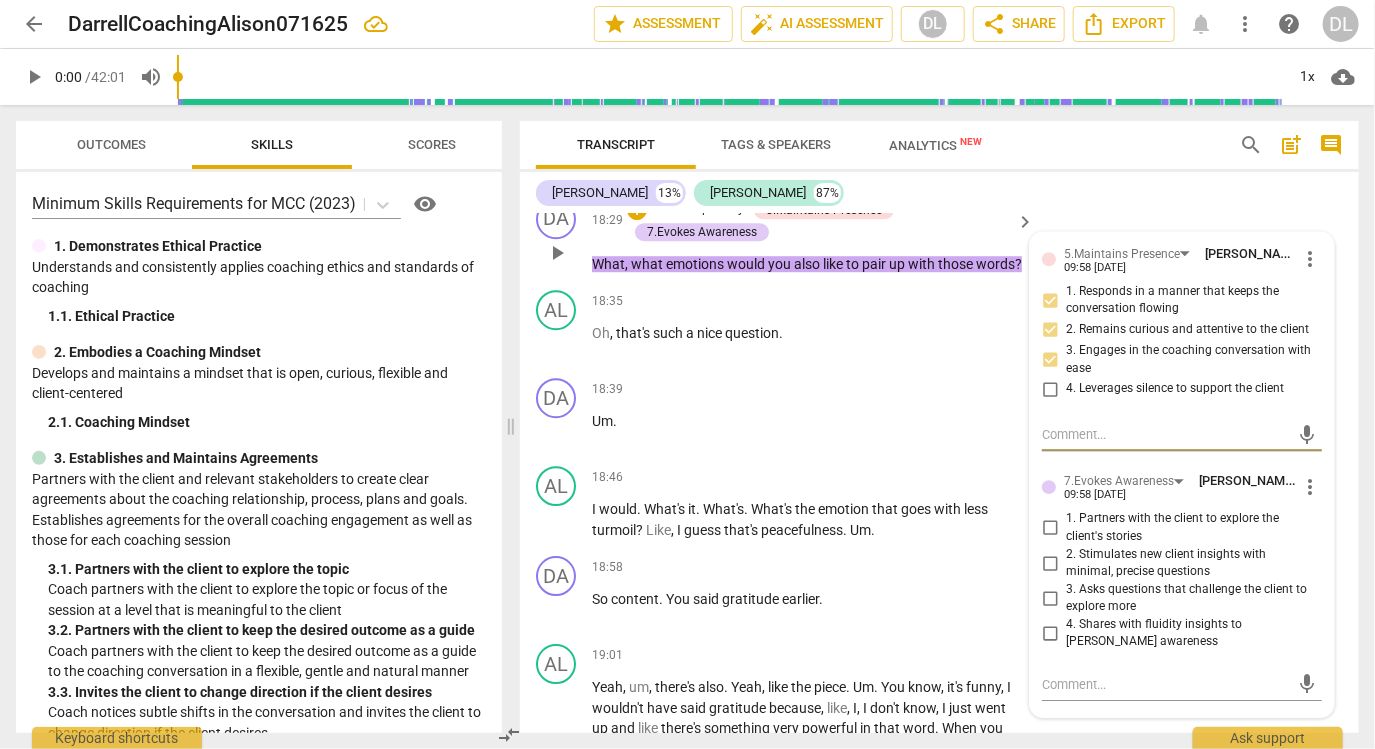 click on "2. Stimulates new client insights with minimal, precise questions" at bounding box center [1050, 563] 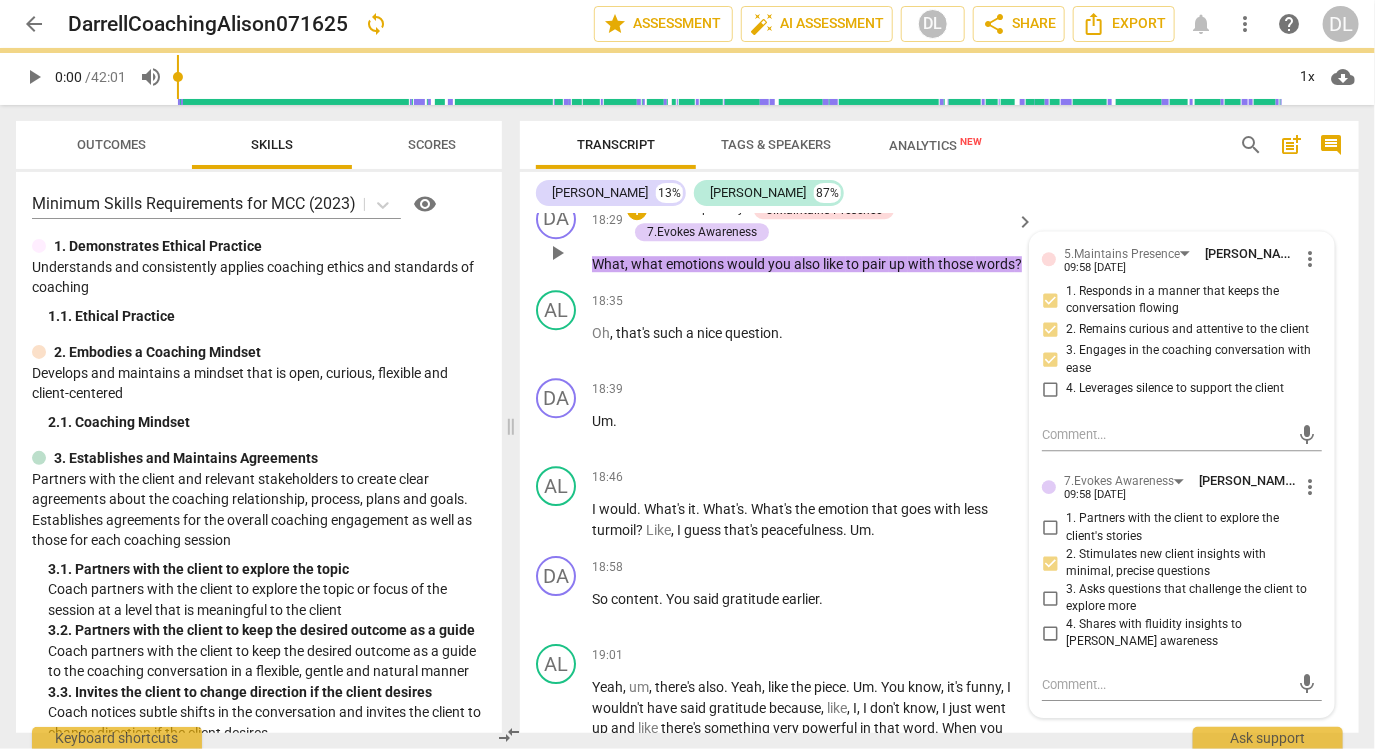 click on "3. Asks questions that challenge the client to explore more" at bounding box center [1050, 598] 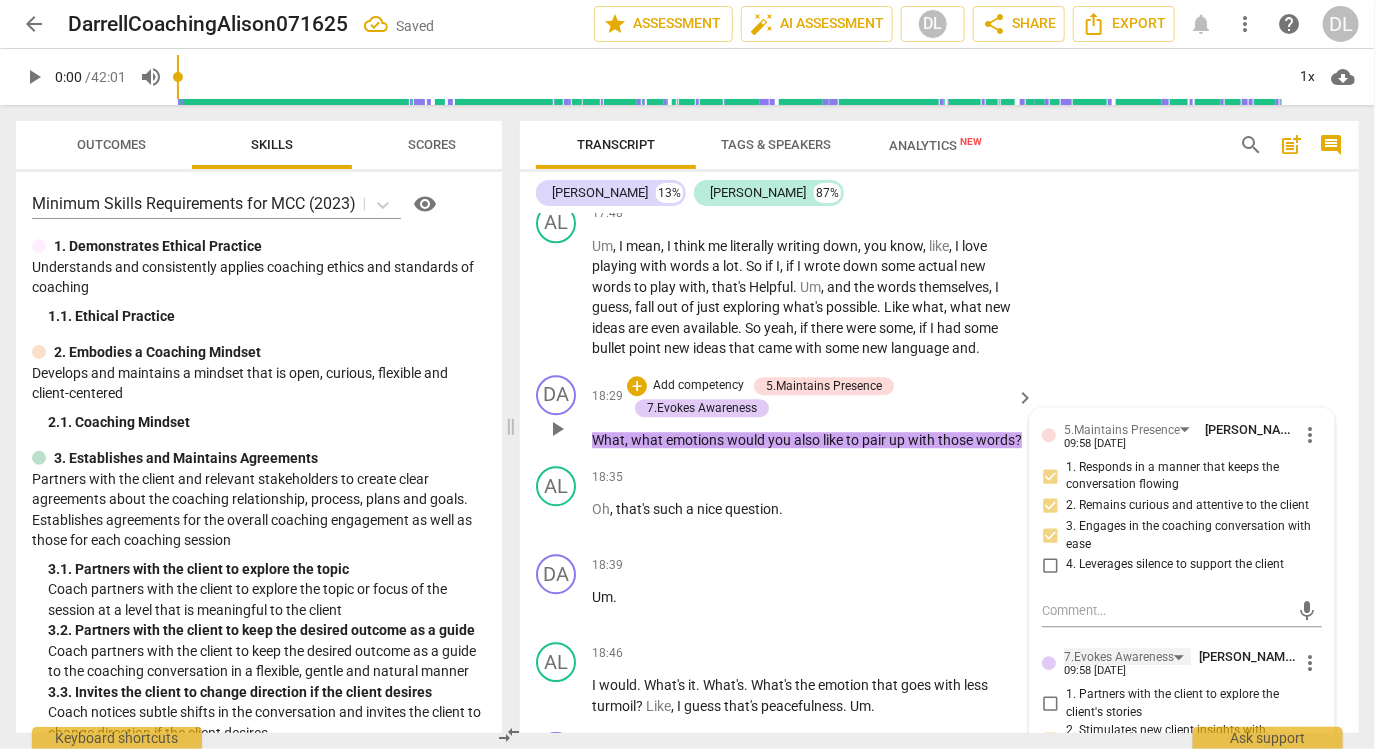 scroll, scrollTop: 5214, scrollLeft: 0, axis: vertical 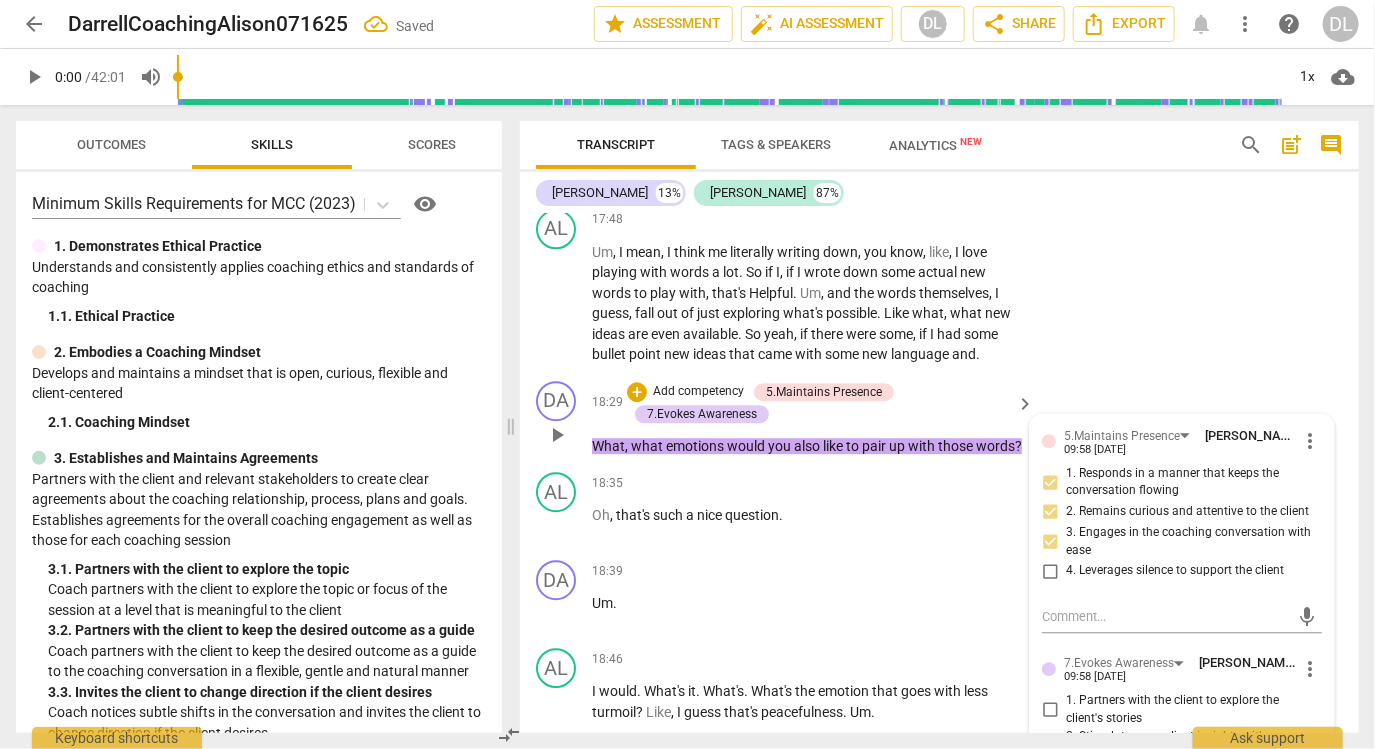 click on "Add competency" at bounding box center [698, 392] 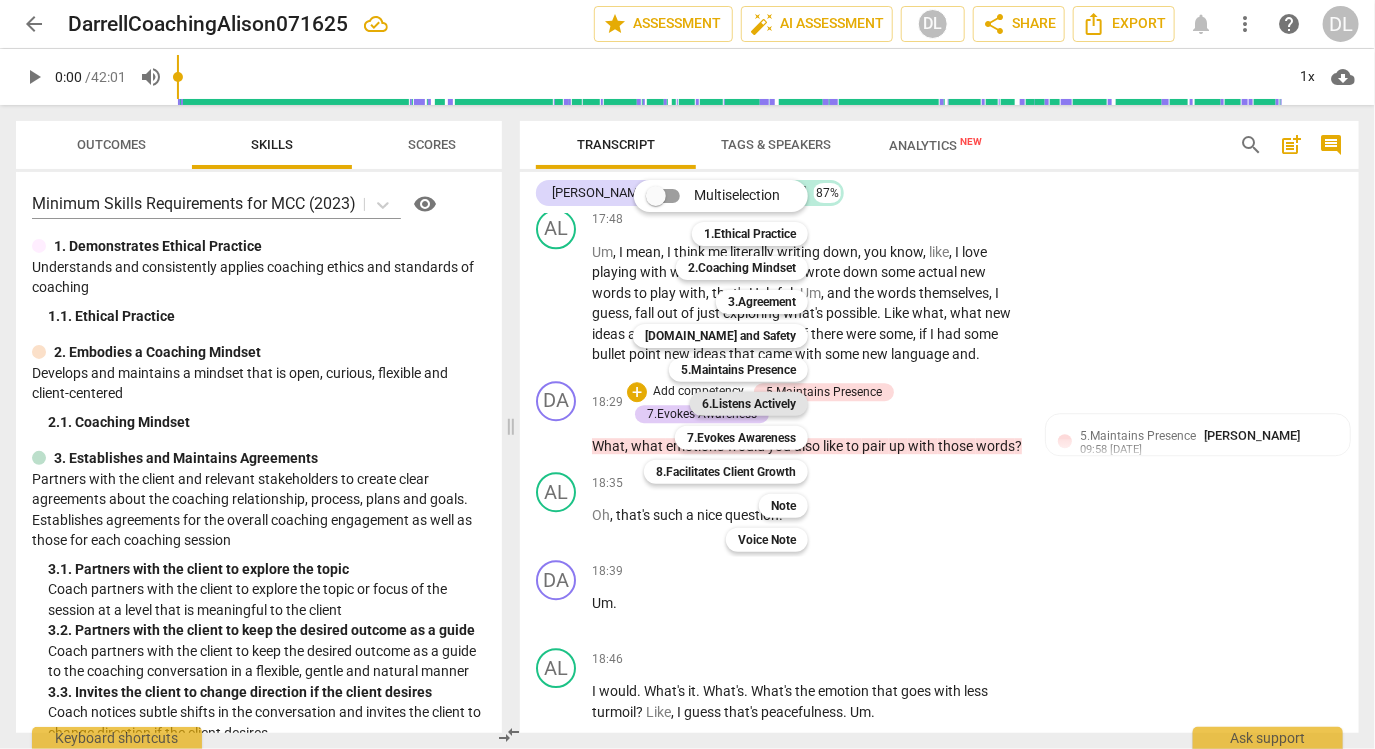 click on "6.Listens Actively" at bounding box center [749, 404] 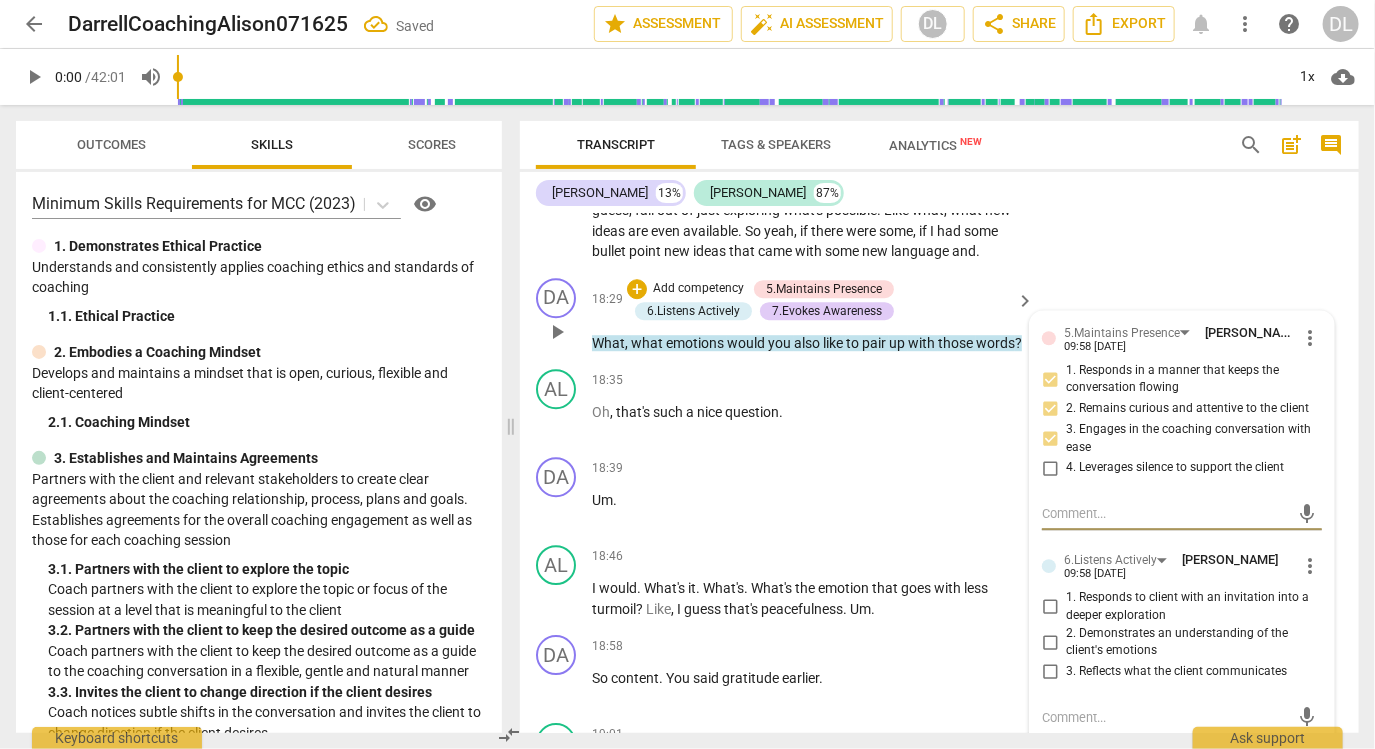scroll, scrollTop: 5319, scrollLeft: 0, axis: vertical 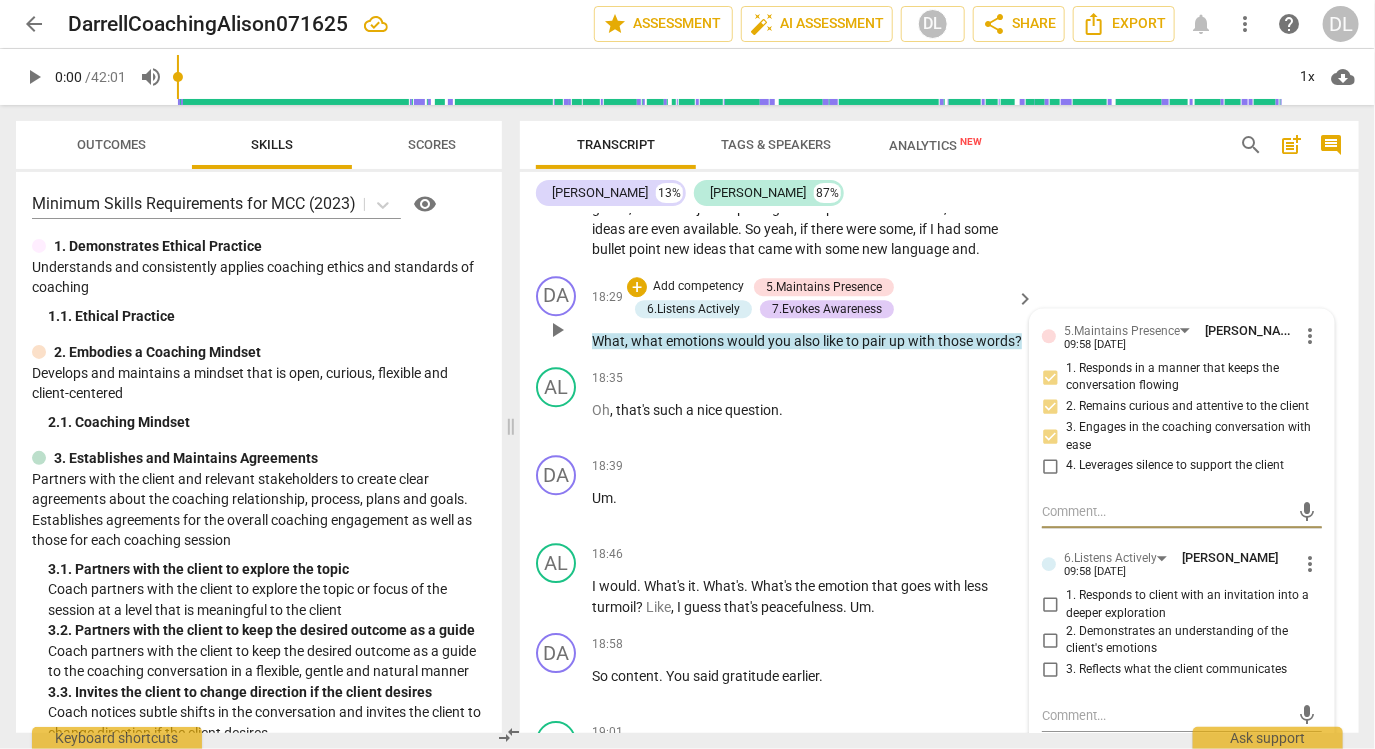 click on "1. Responds to client with an invitation into a deeper exploration" at bounding box center [1050, 605] 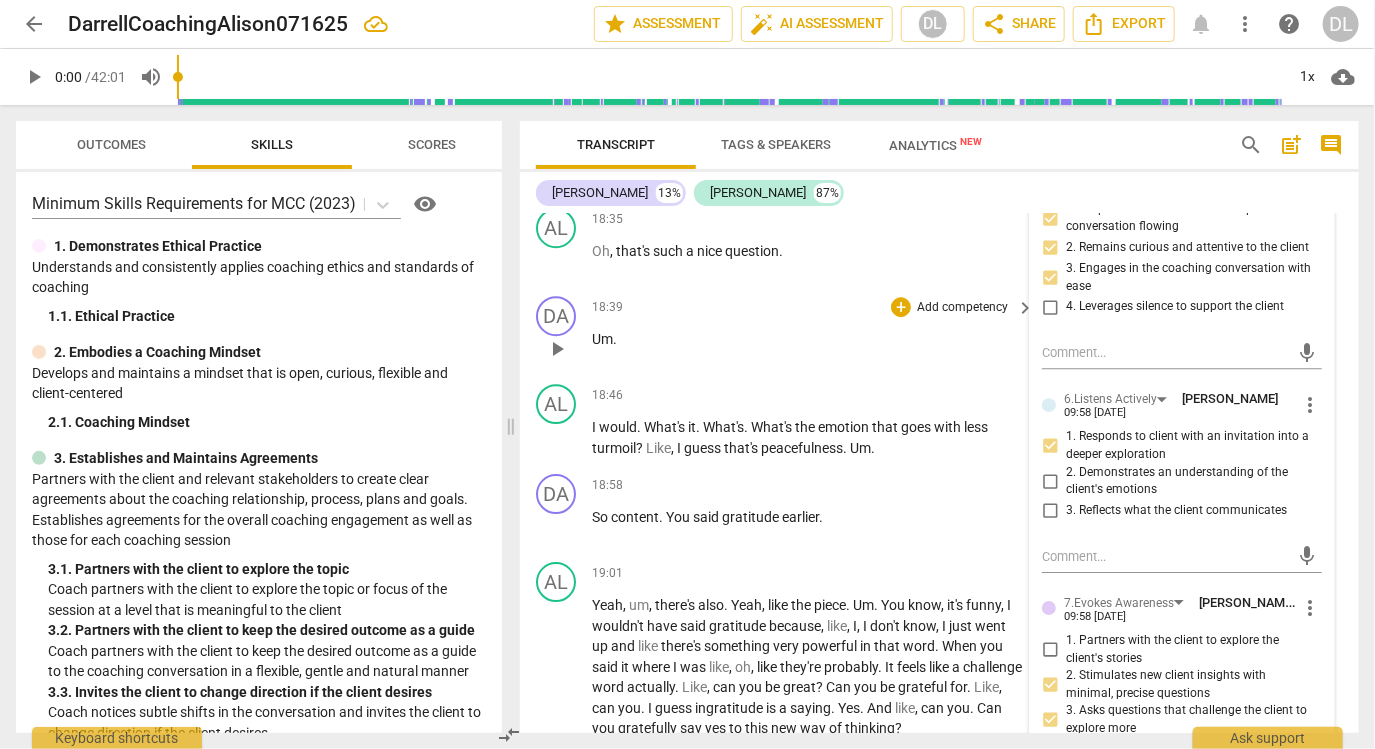 scroll, scrollTop: 5481, scrollLeft: 0, axis: vertical 